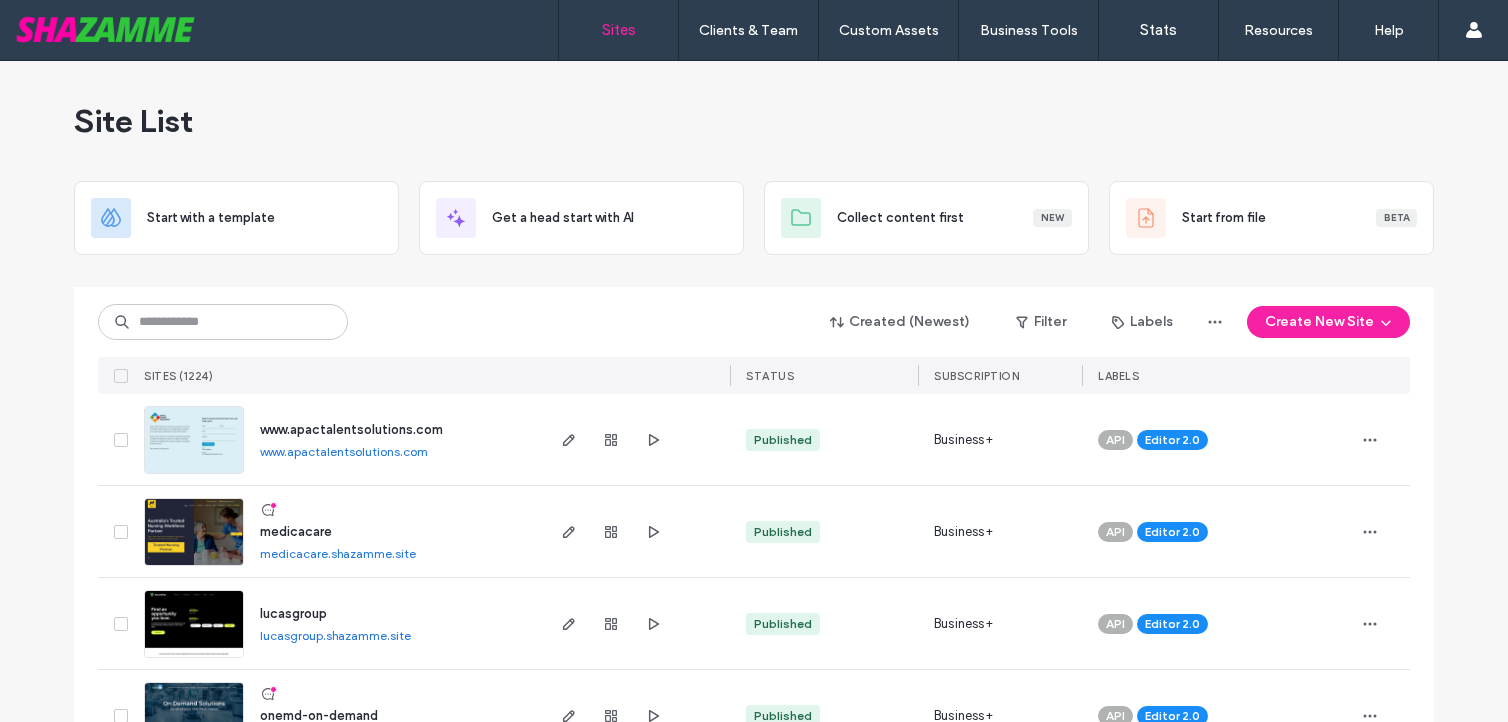 scroll, scrollTop: 0, scrollLeft: 0, axis: both 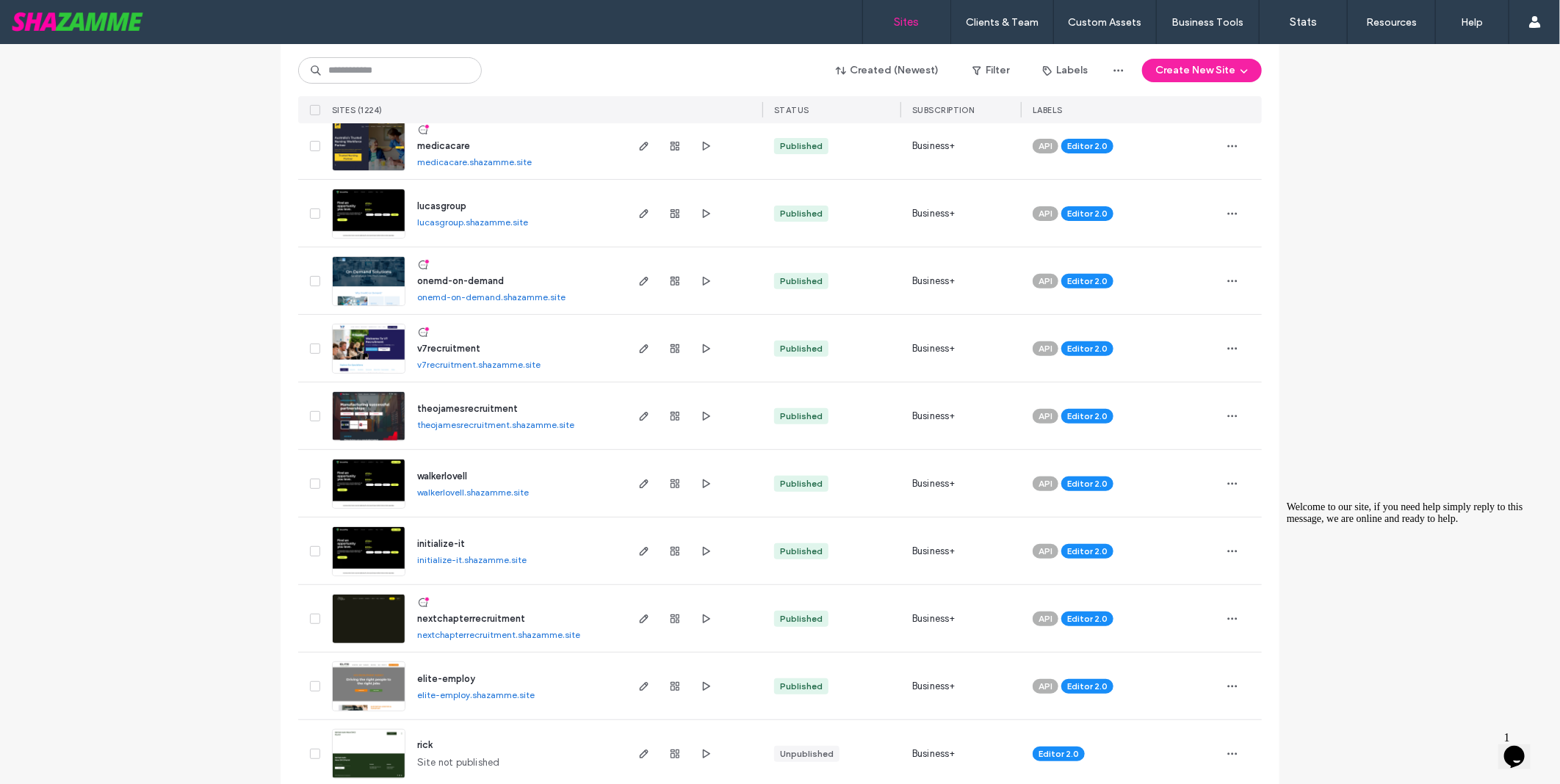 click on "Site List Start with a template Get a head start with AI Collect content first New Start from file Beta Created (Newest) Filter Labels Create New Site SITES (1224) STATUS SUBSCRIPTION LABELS www.apactalentsolutions.com www.apactalentsolutions.com Published Business+ API Editor 2.0 medicacare medicacare.shazamme.site Published Business+ API Editor 2.0 lucasgroup lucasgroup.shazamme.site Published Business+ API Editor 2.0 onemd-on-demand onemd-on-demand.shazamme.site Published Business+ API Editor 2.0 v7recruitment v7recruitment.shazamme.site Published Business+ API Editor 2.0 theojamesrecruitment theojamesrecruitment.shazamme.site Published Business+ API Editor 2.0 walkerlovell walkerlovell.shazamme.site Published Business+ API Editor 2.0 initialize-it initialize-it.shazamme.site Published Business+ API Editor 2.0 nextchapterrecruitment nextchapterrecruitment.shazamme.site Published Business+ API Editor 2.0 elite-employ elite-employ.shazamme.site Published Business+ API Editor 2.0 rick Site not published API 1" at bounding box center [780, 2481] 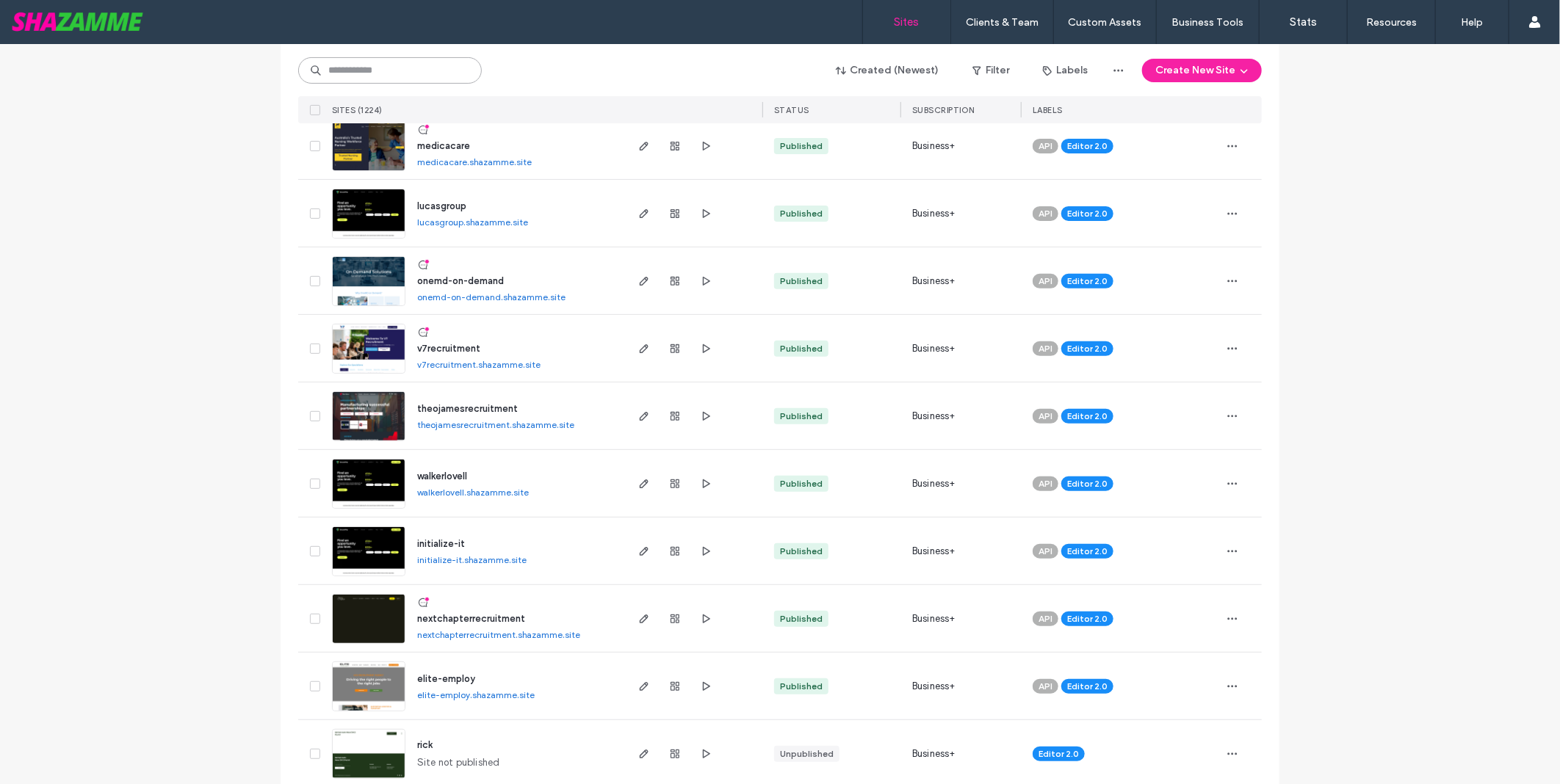 click at bounding box center (390, 70) 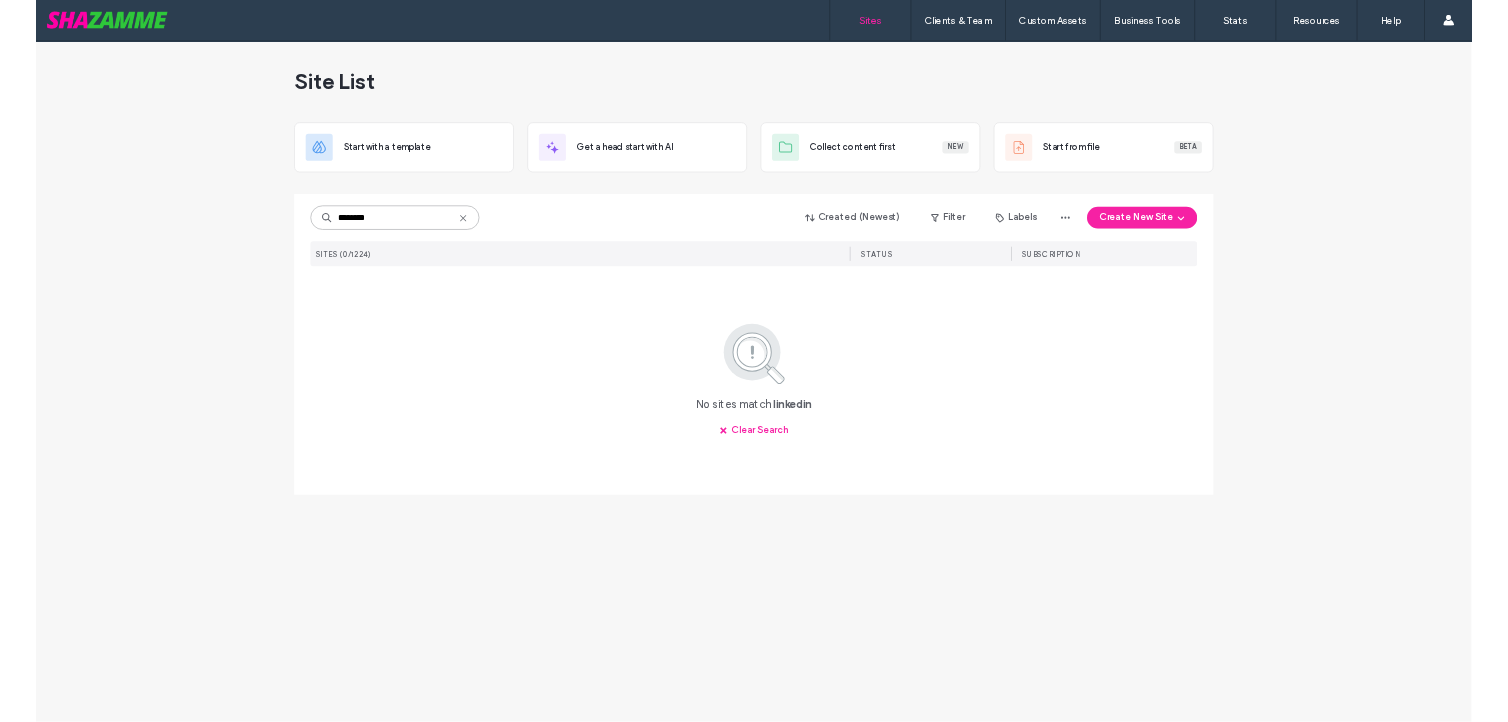 scroll, scrollTop: 0, scrollLeft: 0, axis: both 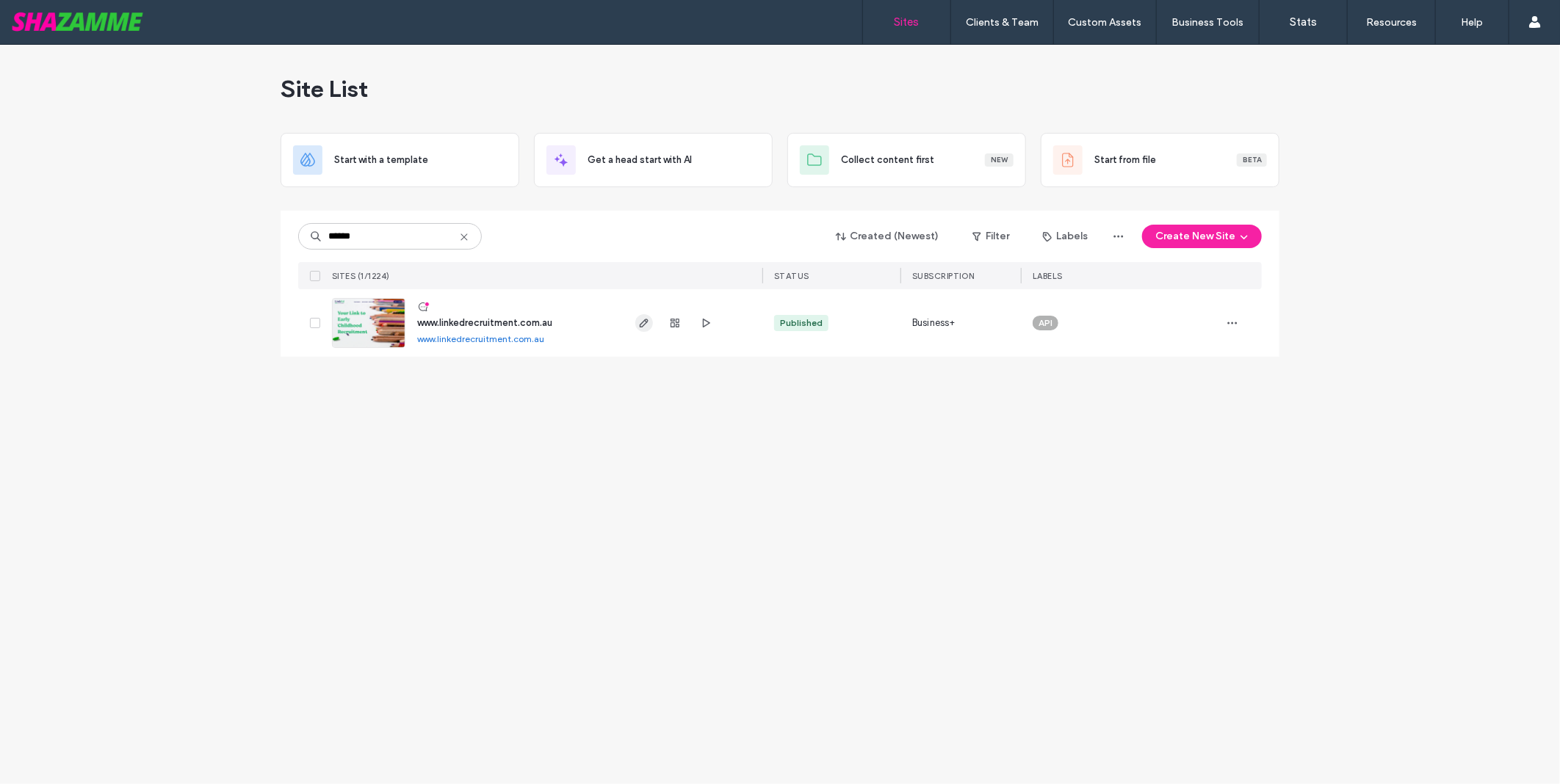 click 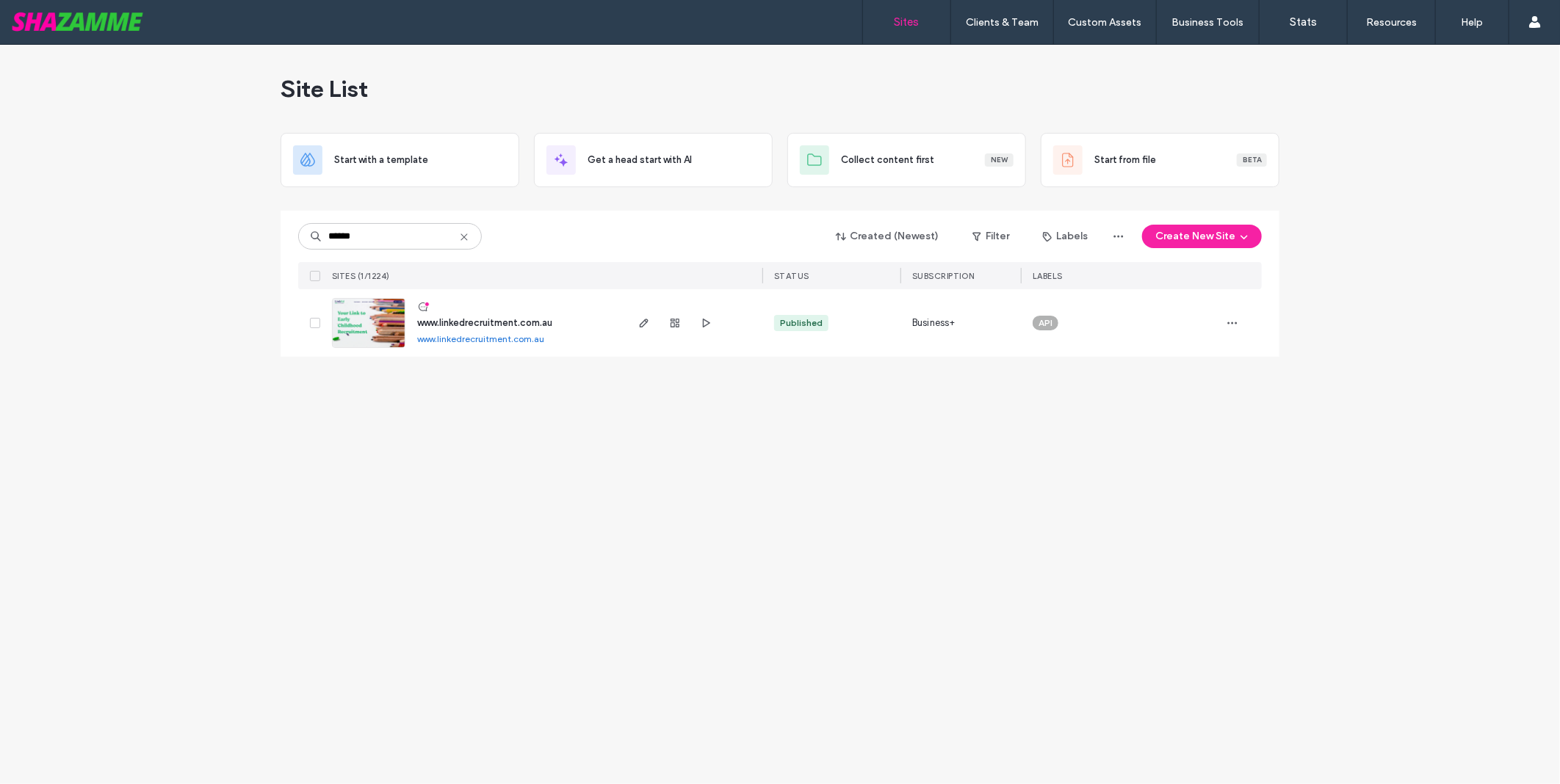 click on "Site List Start with a template Get a head start with AI Collect content first New Start from file Beta ****** Created (Newest) Filter Labels Create New Site SITES (1/1224) STATUS SUBSCRIPTION LABELS www.linkedrecruitment.com.au www.linkedrecruitment.com.au Published Business+ API" at bounding box center (780, 414) 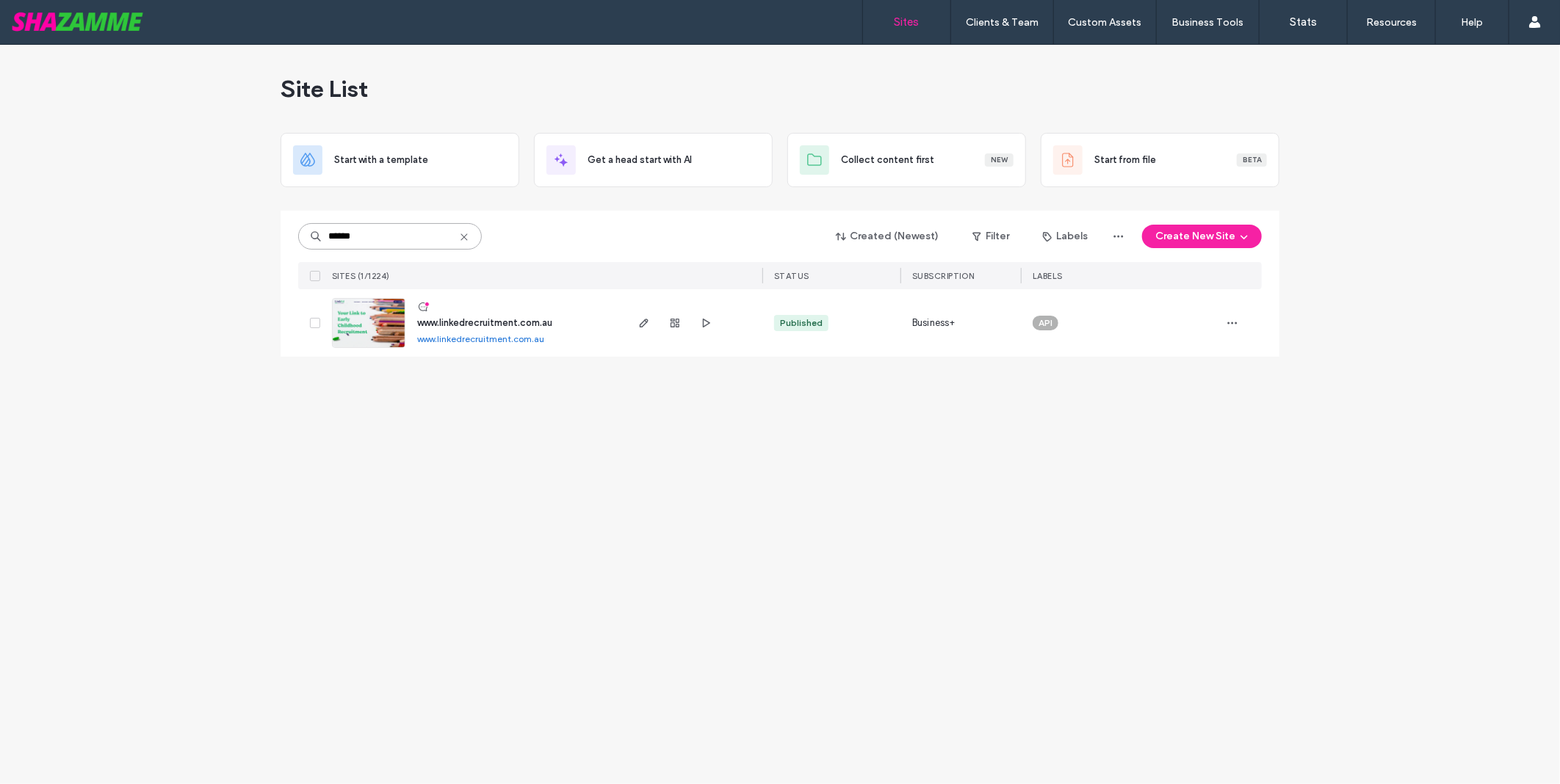 click on "******" at bounding box center [390, 236] 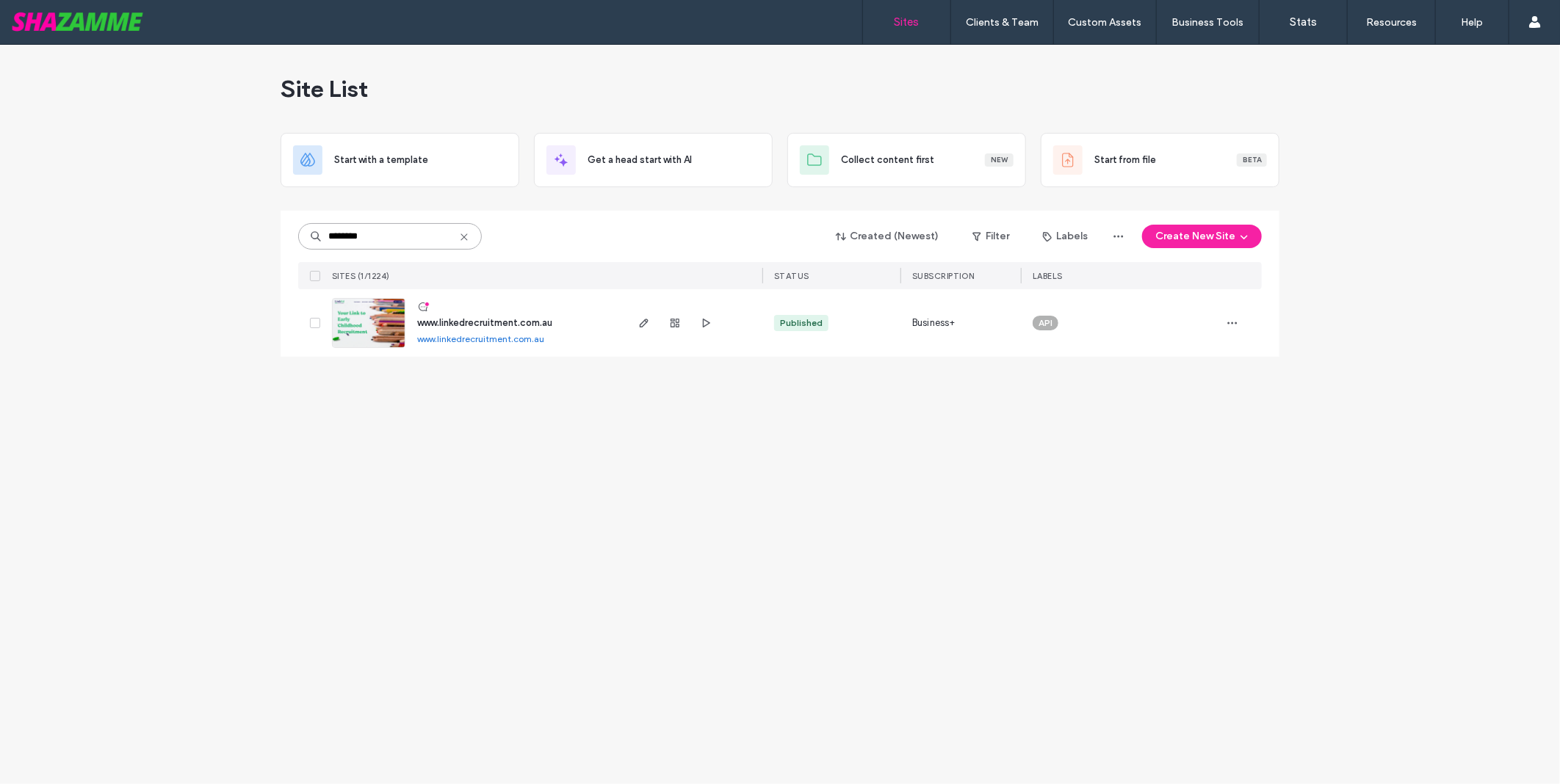 type on "********" 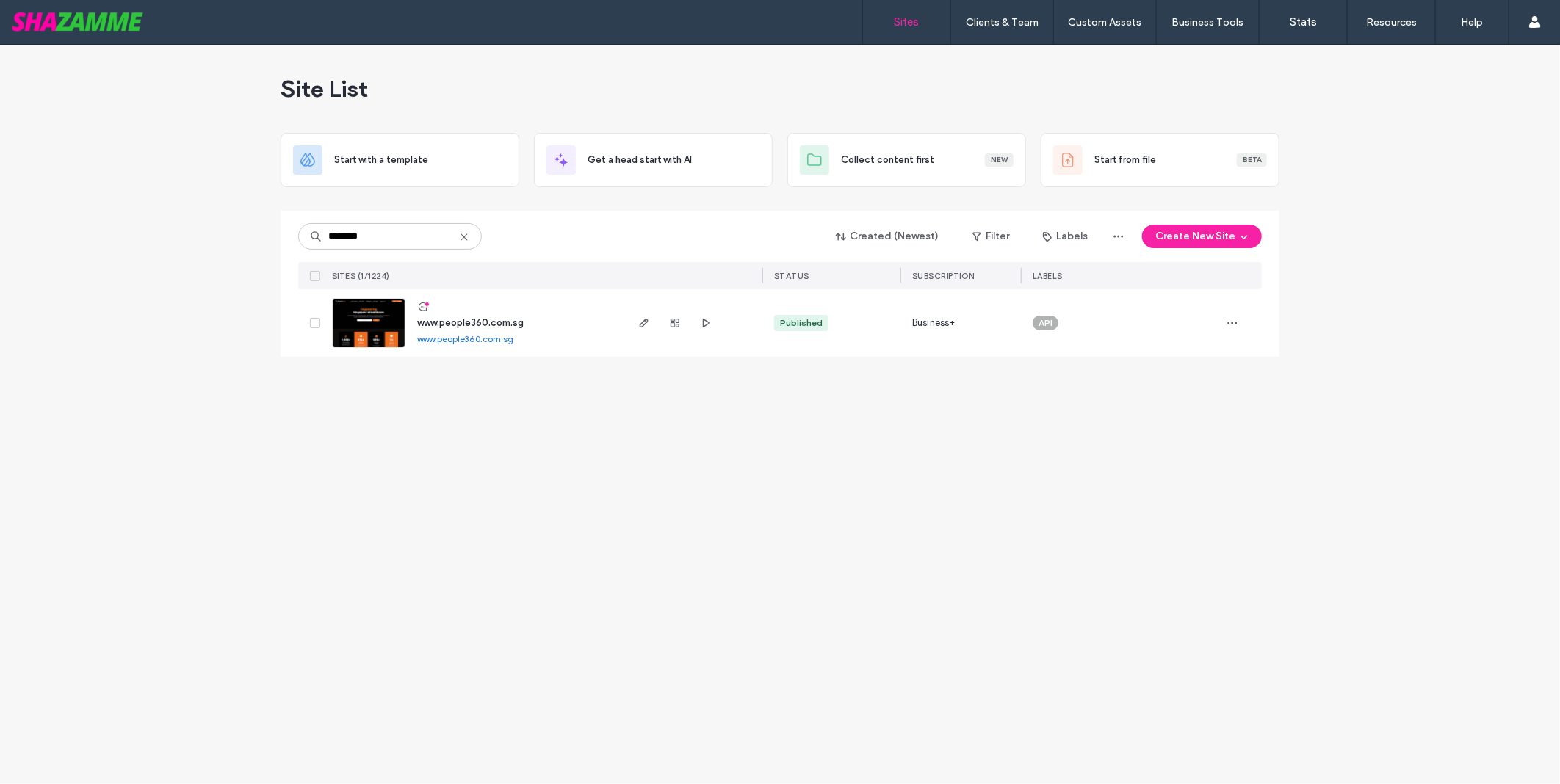 click on "www.people360.com.sg" at bounding box center (465, 338) 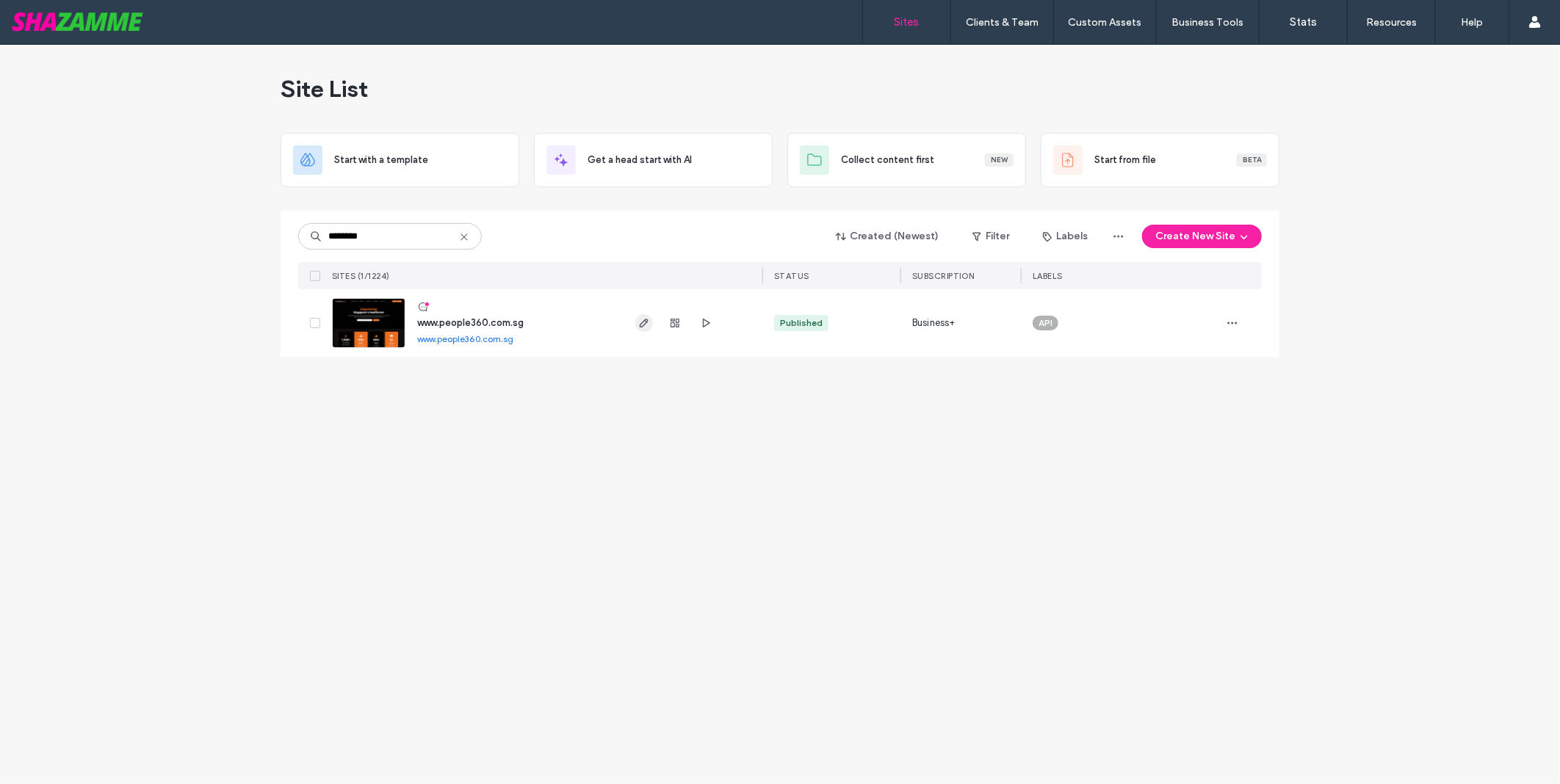 click 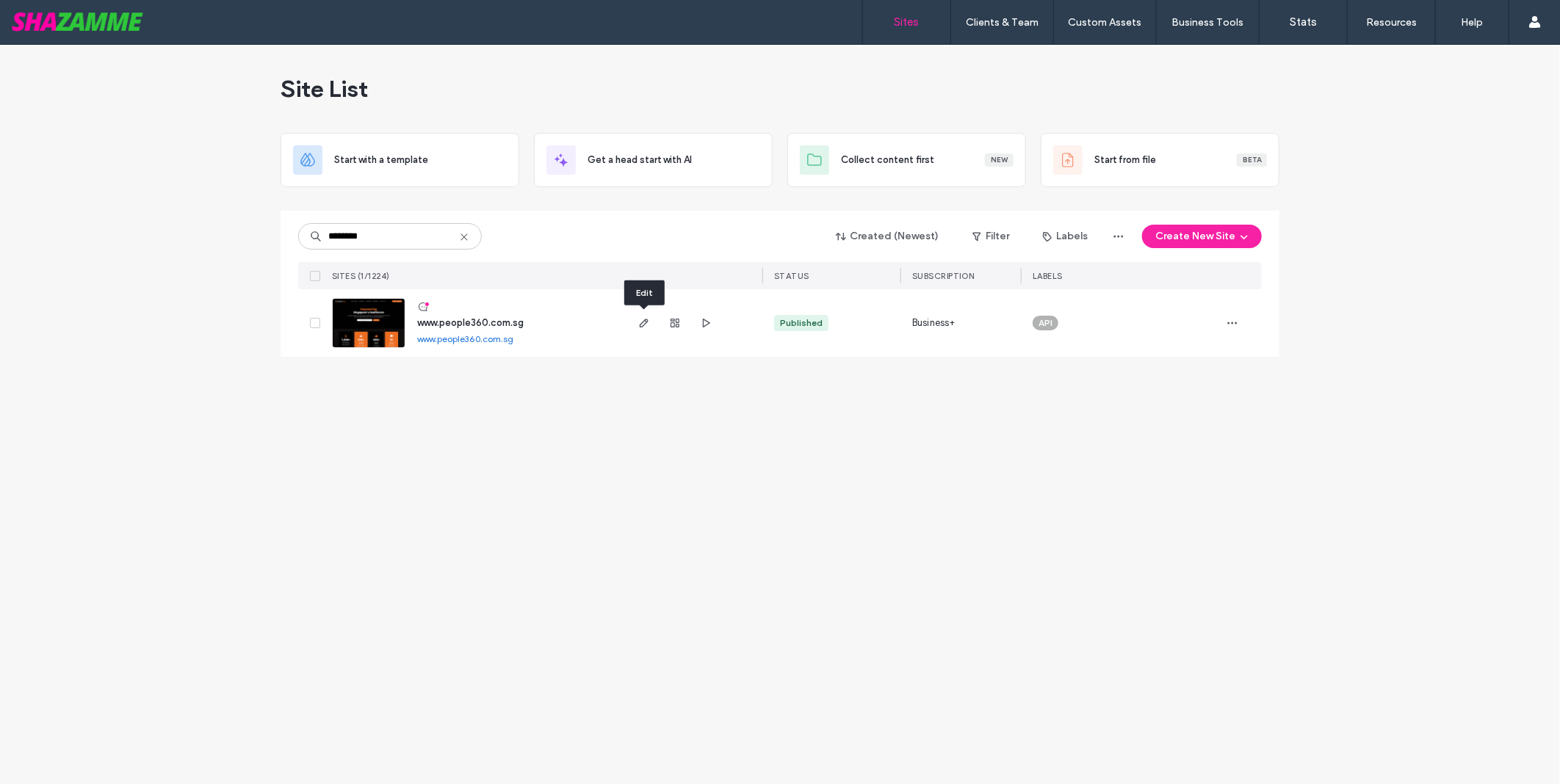 type 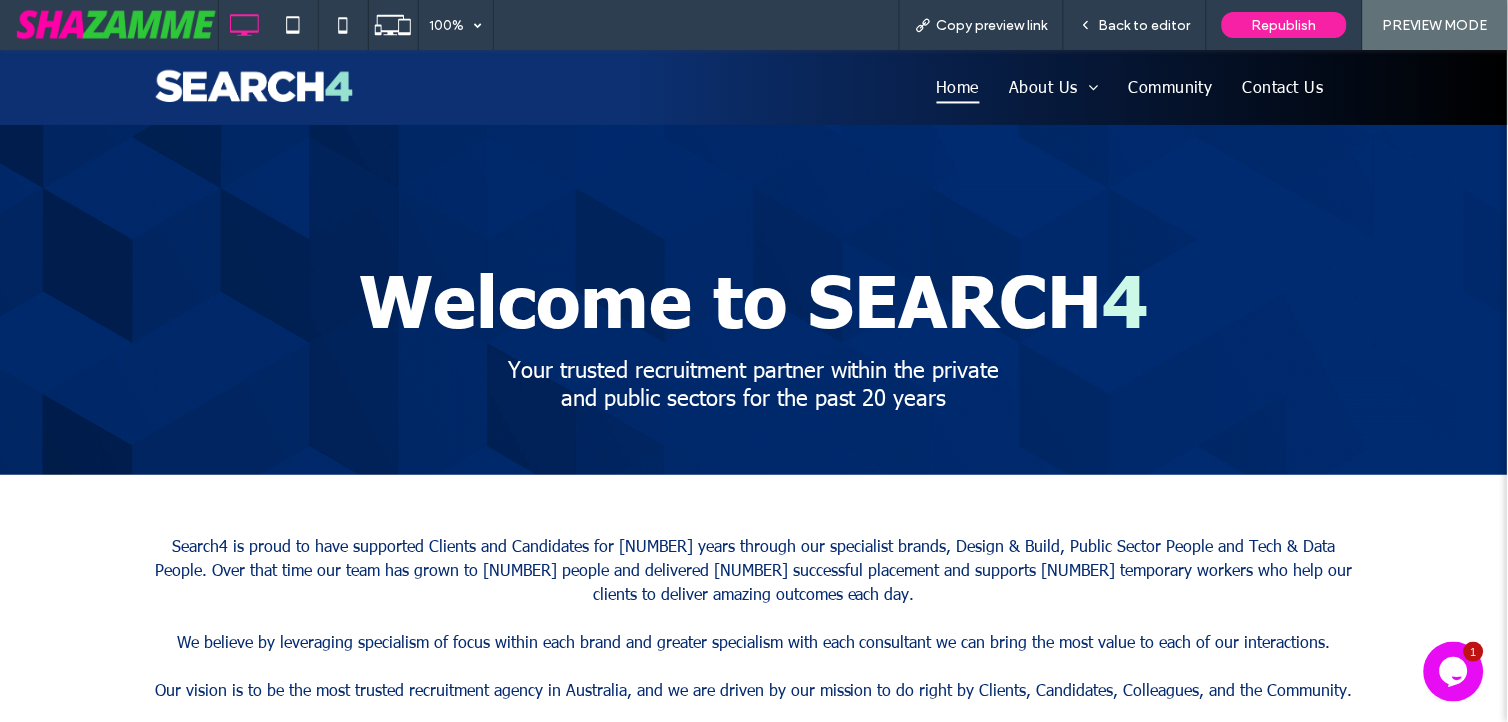 scroll, scrollTop: 333, scrollLeft: 0, axis: vertical 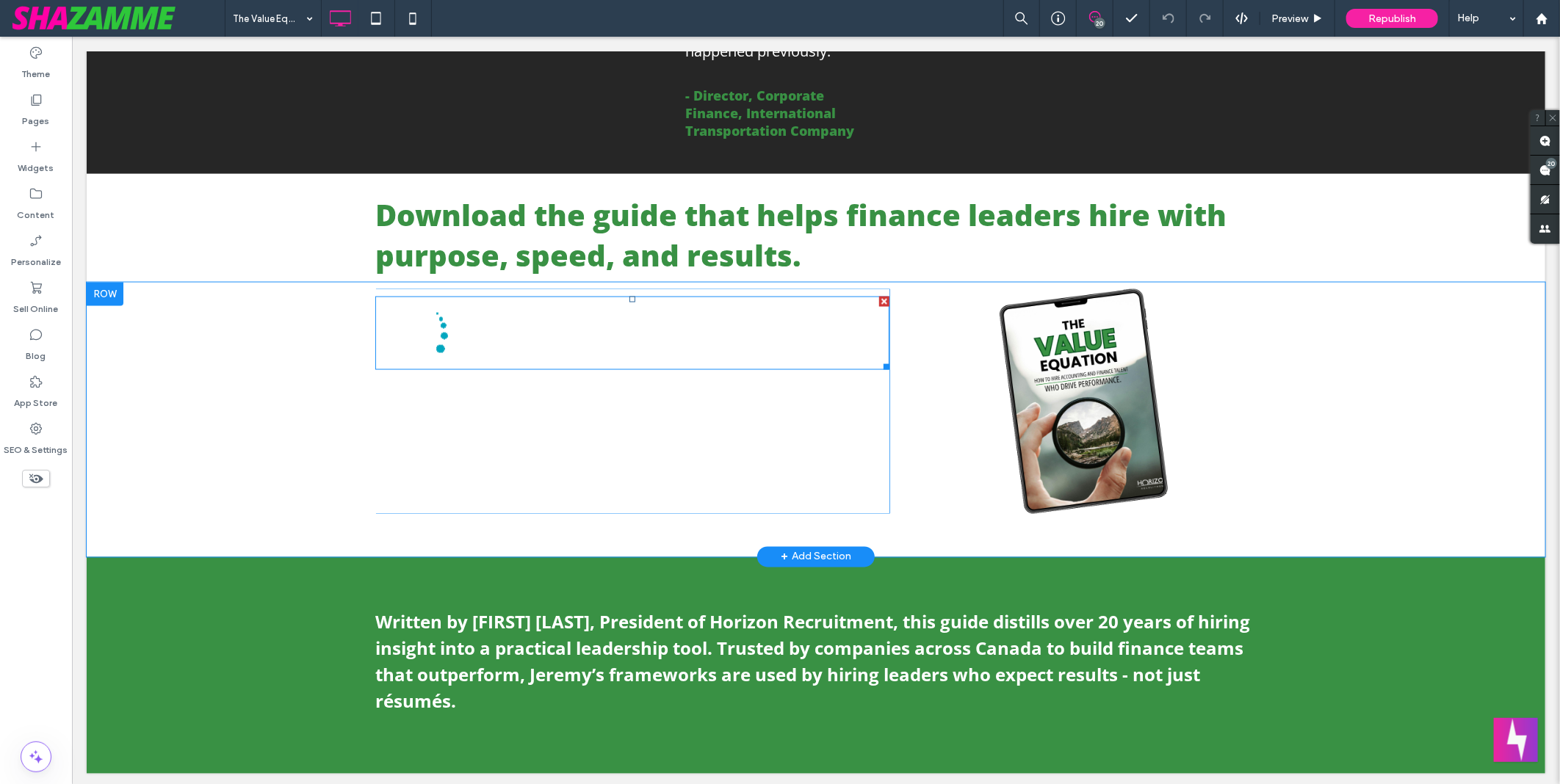 click at bounding box center (632, 333) 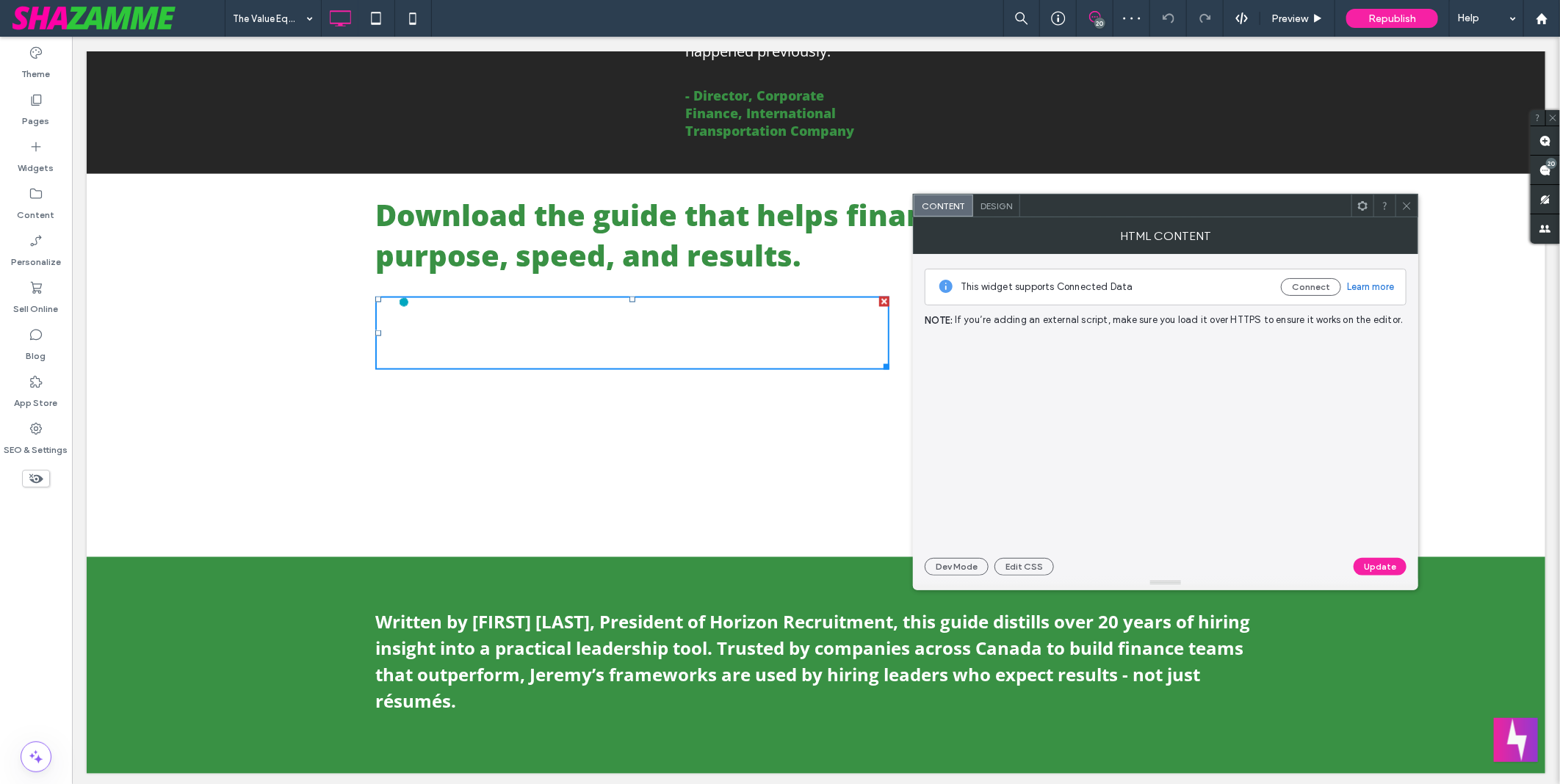 click on "Design" at bounding box center (996, 206) 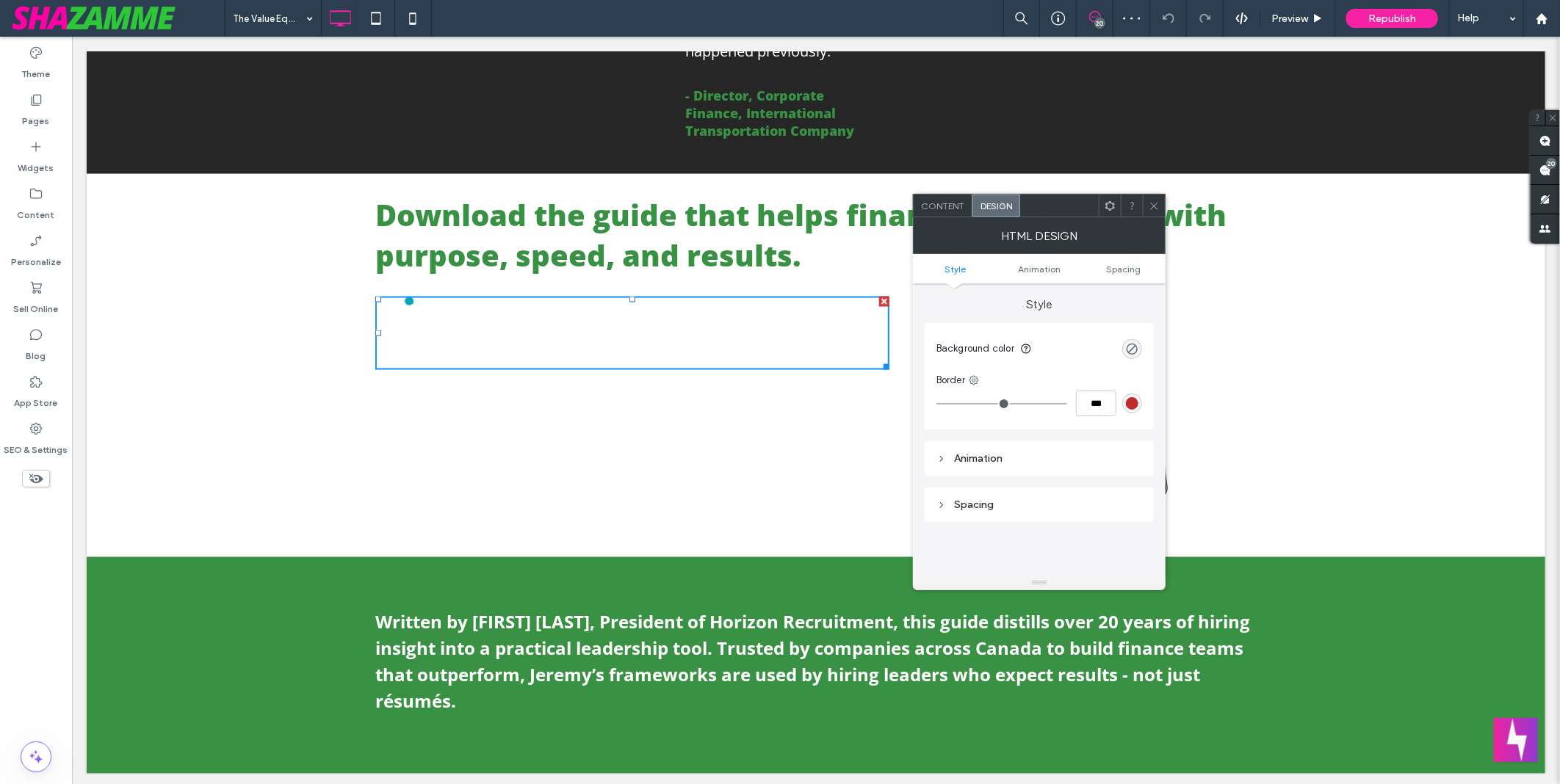 click on "Content" at bounding box center [942, 206] 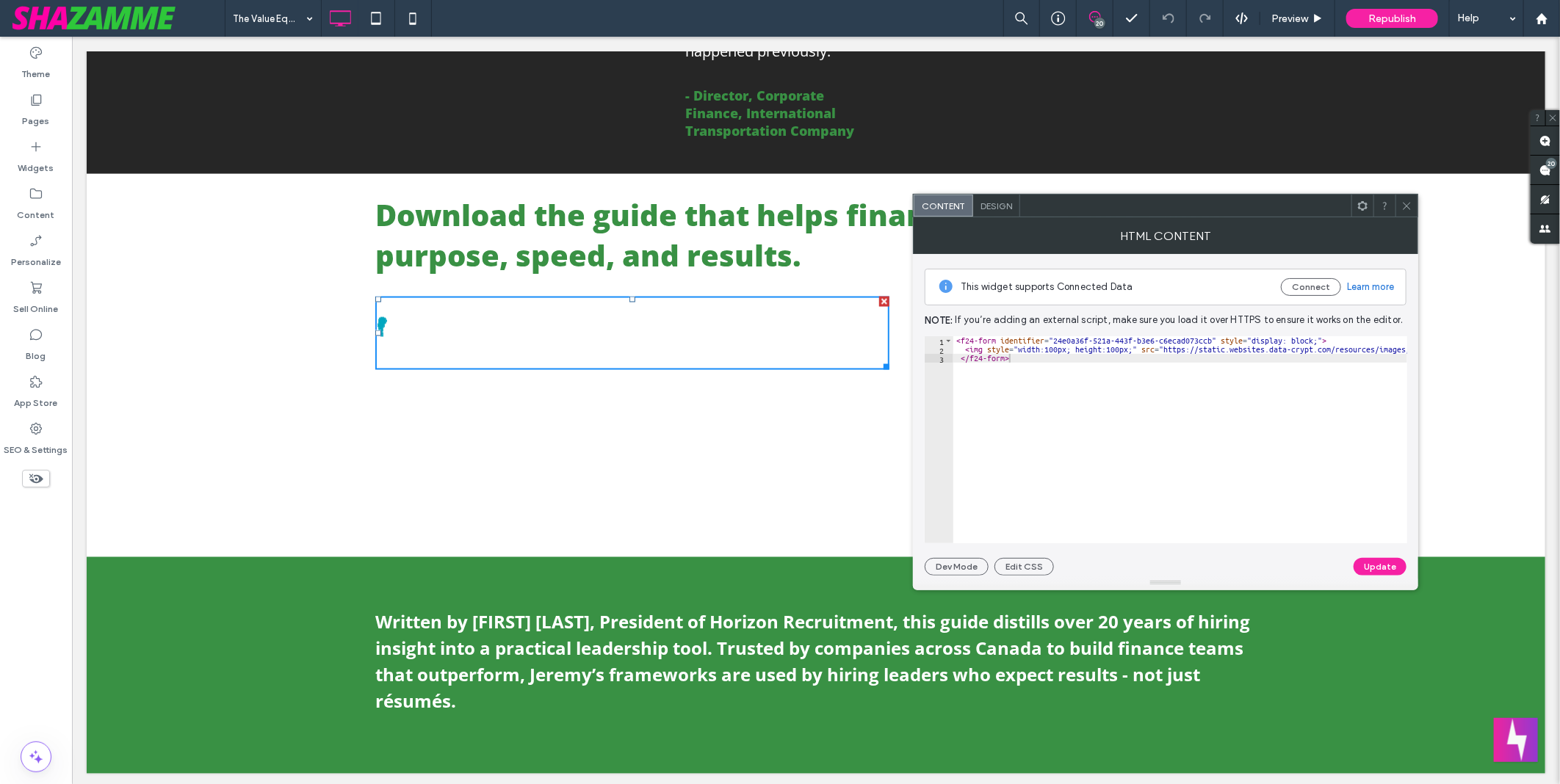click on "< f24-form   identifier = "24e0a36f-521a-443f-b3e6-c6ecad073ccb"   style = "display: block;" >    < img   style = "width:100px; height:100px;"   src = "https://static.websites.data-crypt.com/resources/images/website-embedded-form-loading-indicator.gif"   alt = "Loading" >   </ f24-form >" at bounding box center (1312, 442) 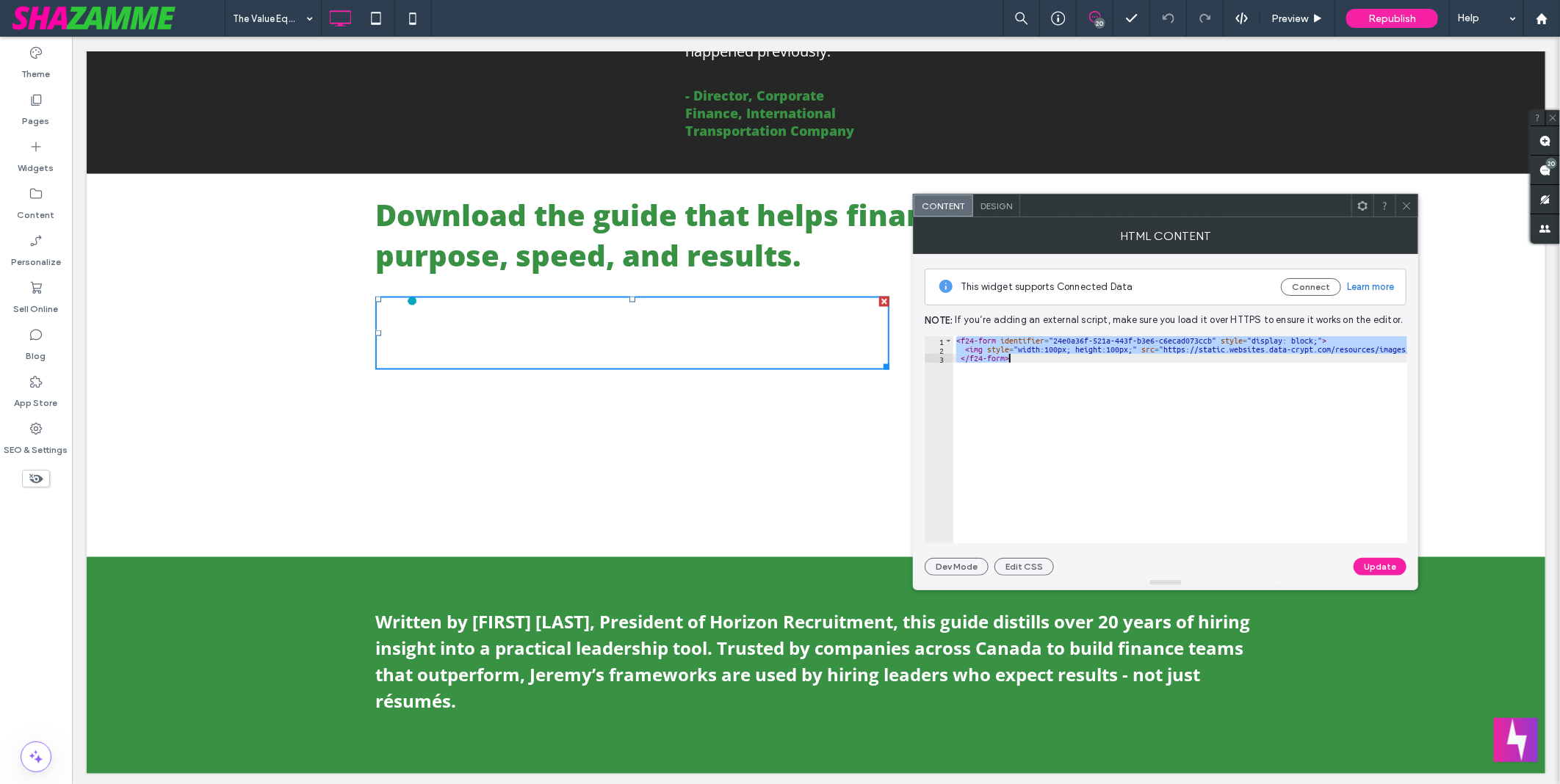 type on "**********" 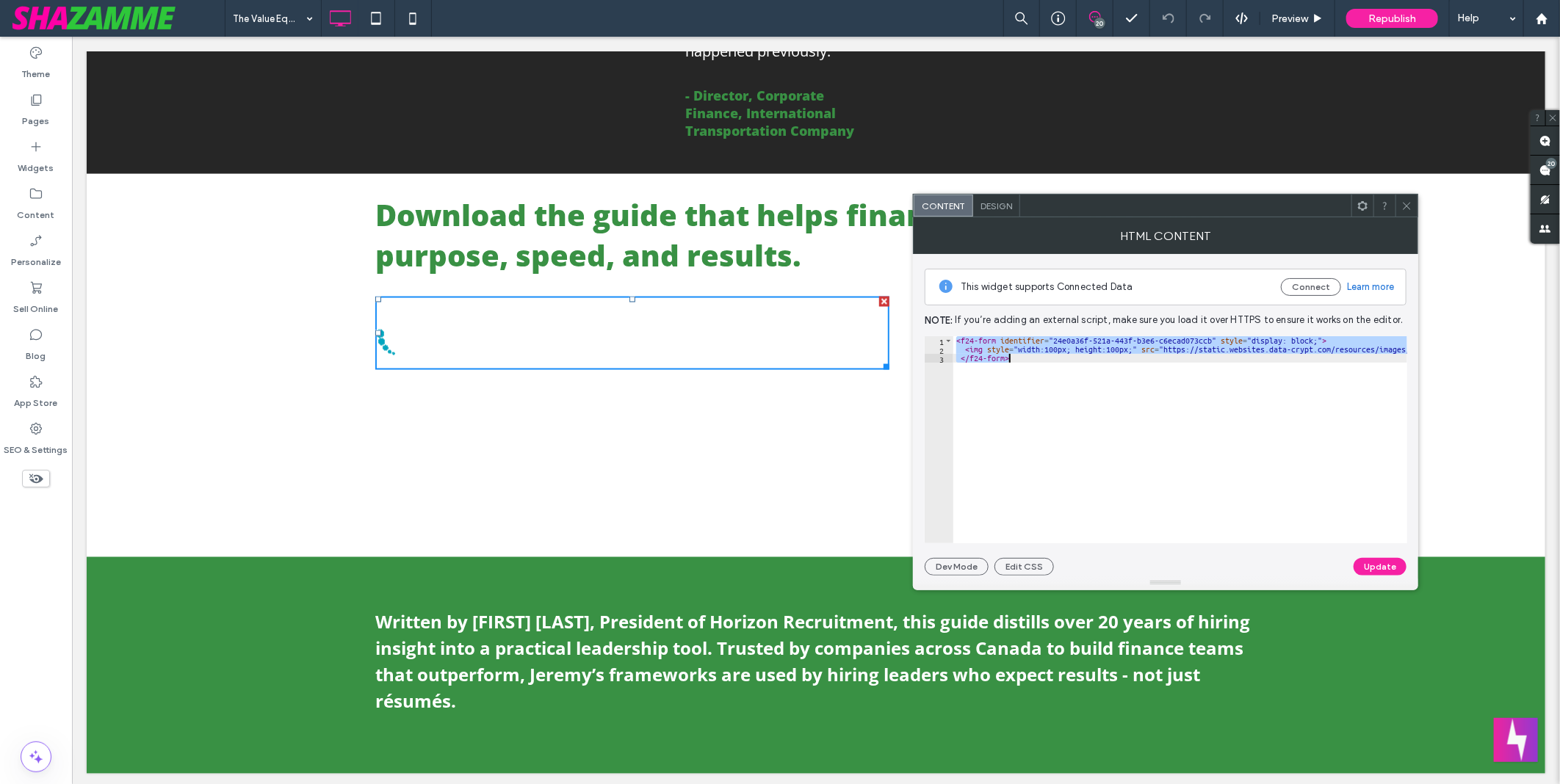 type 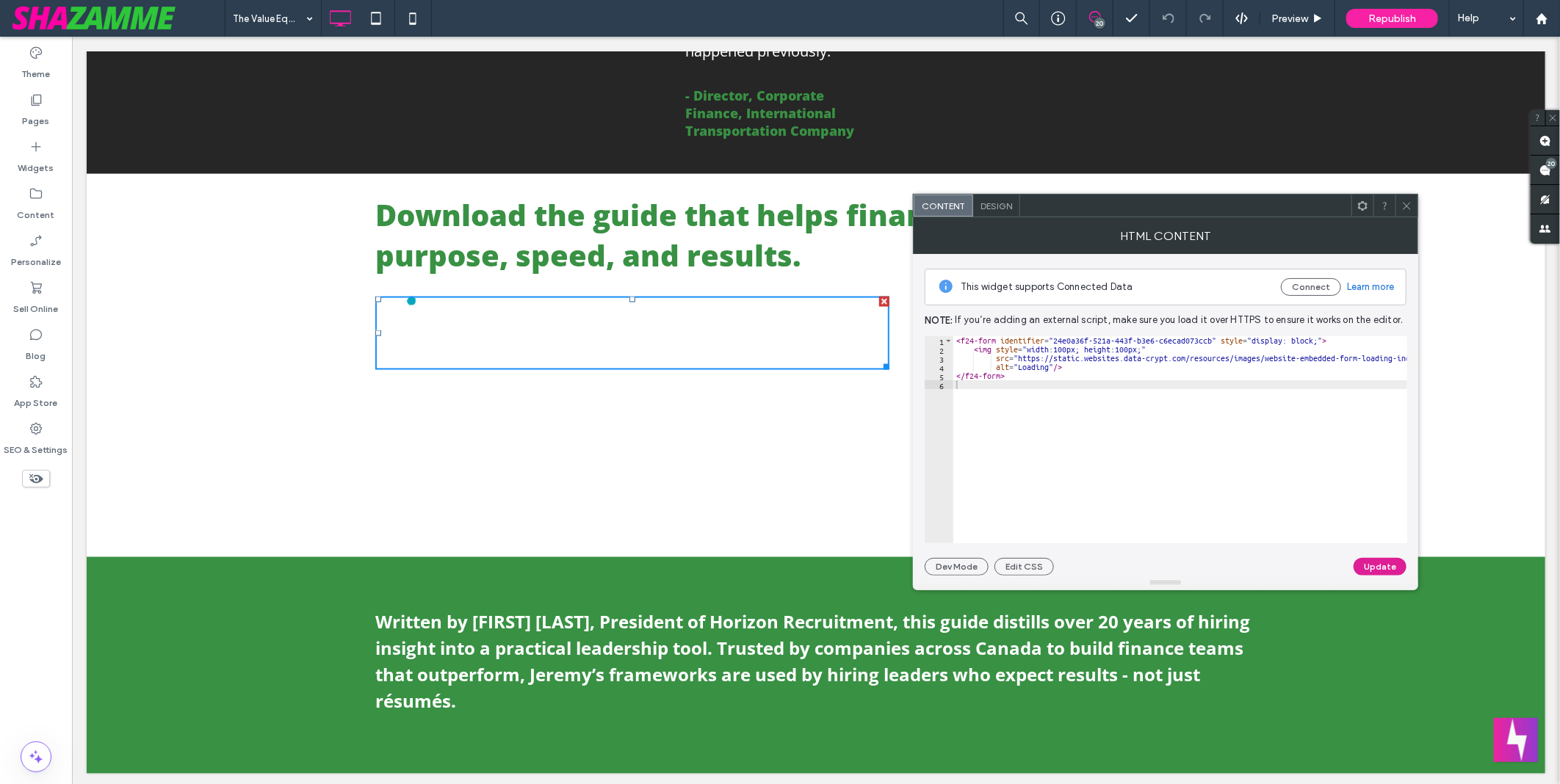 click on "Update" at bounding box center (1380, 567) 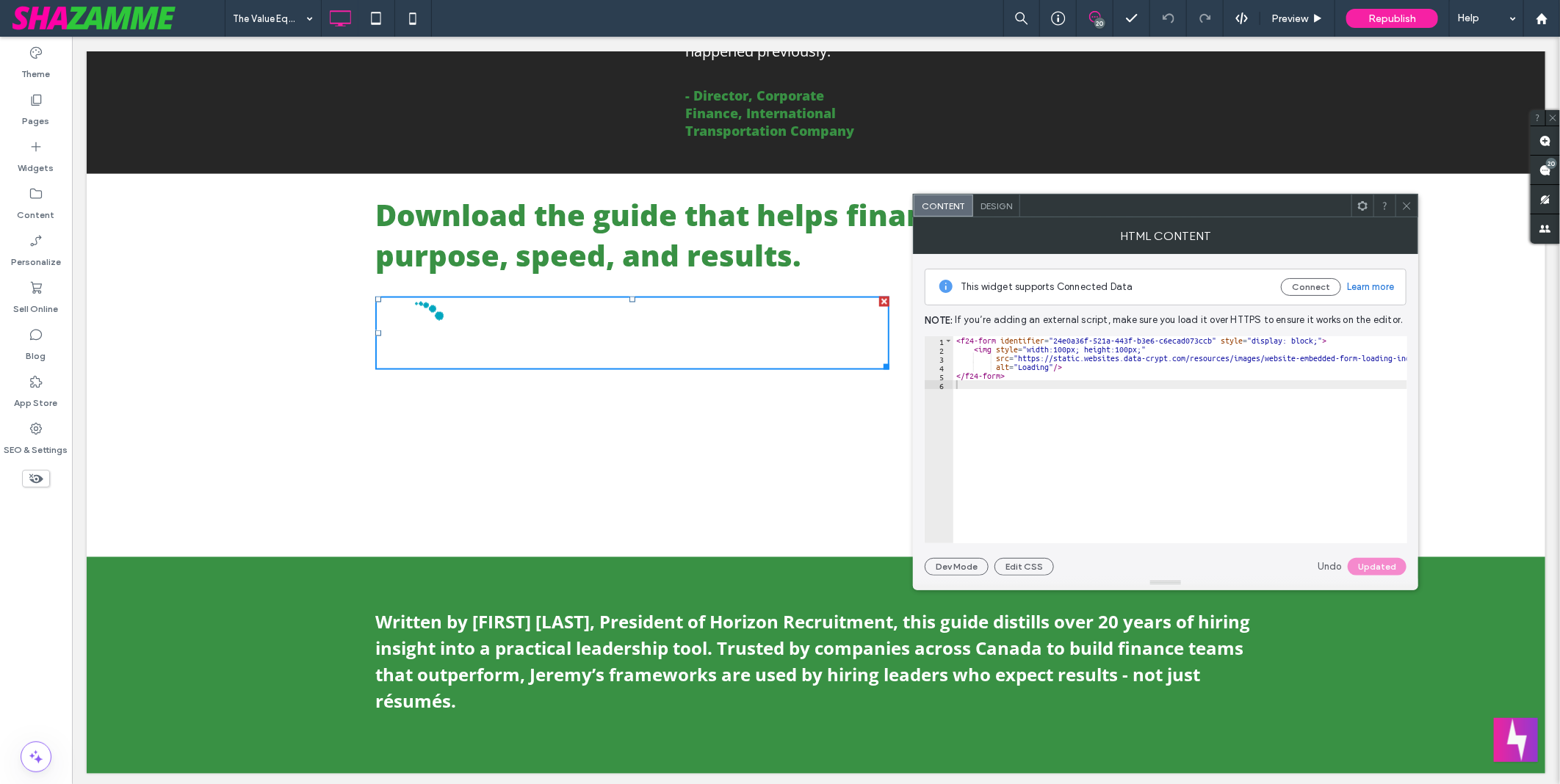 click at bounding box center [1406, 206] 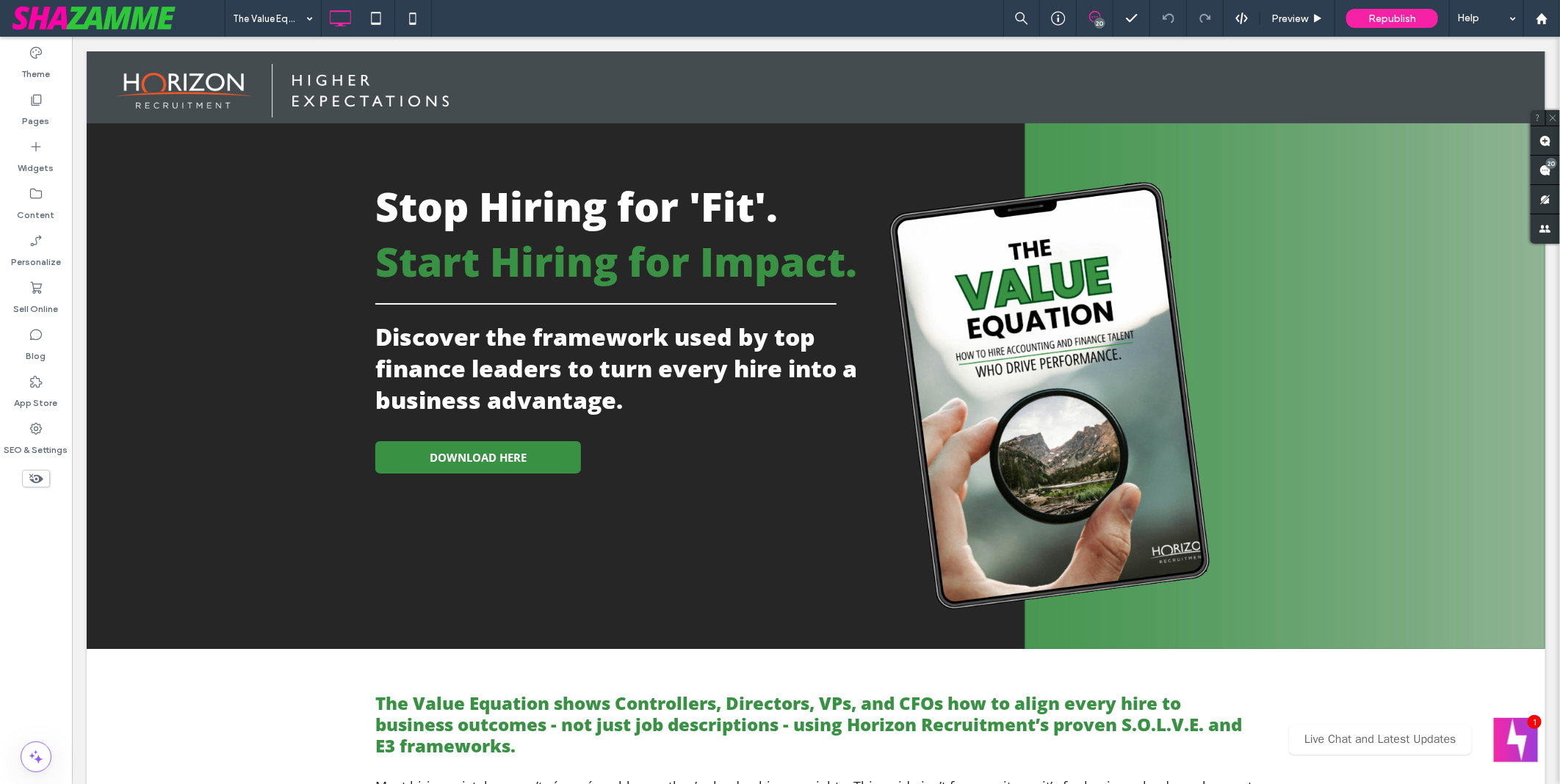 scroll, scrollTop: 0, scrollLeft: 0, axis: both 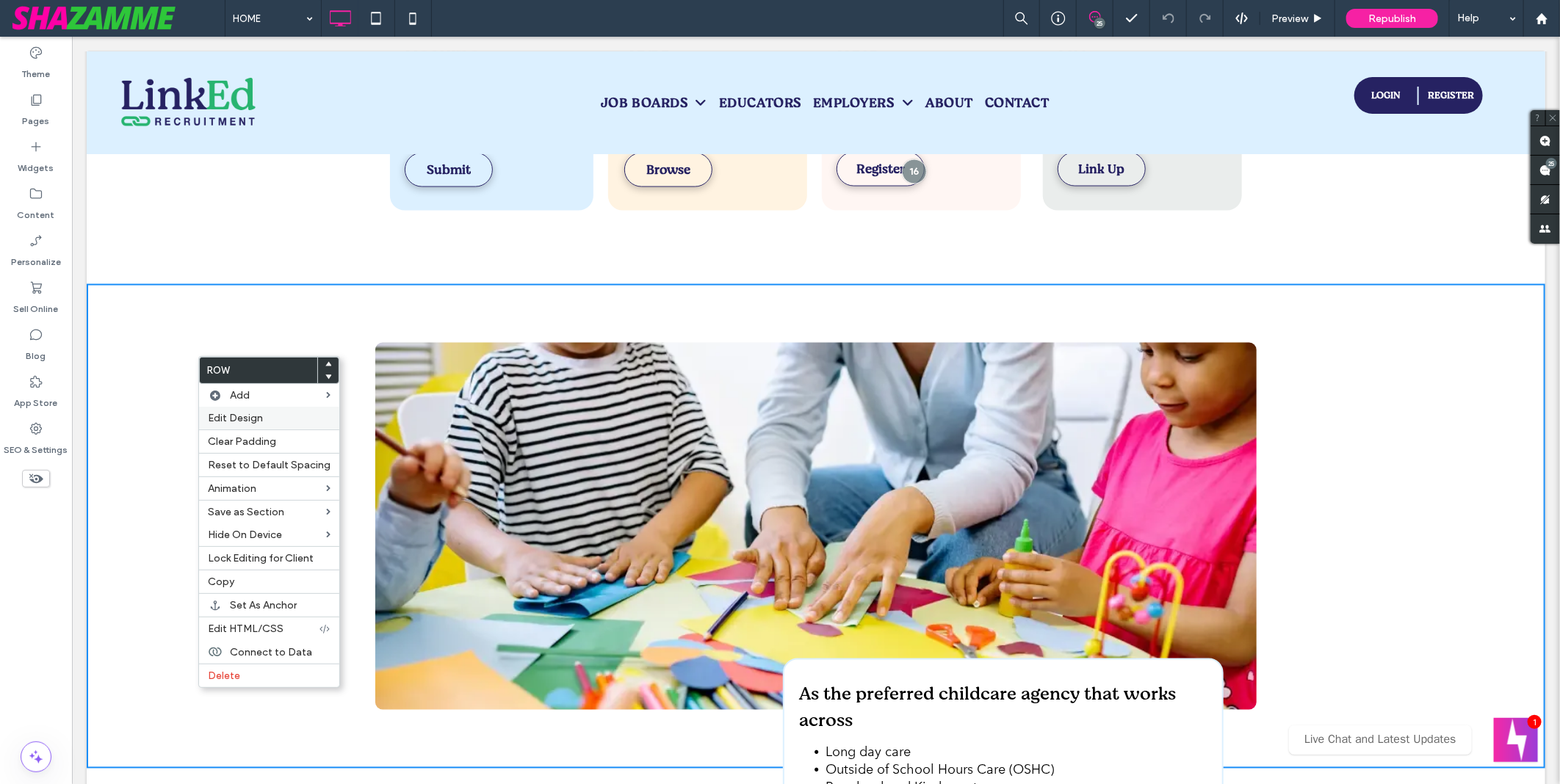 click on "Edit Design" at bounding box center (269, 418) 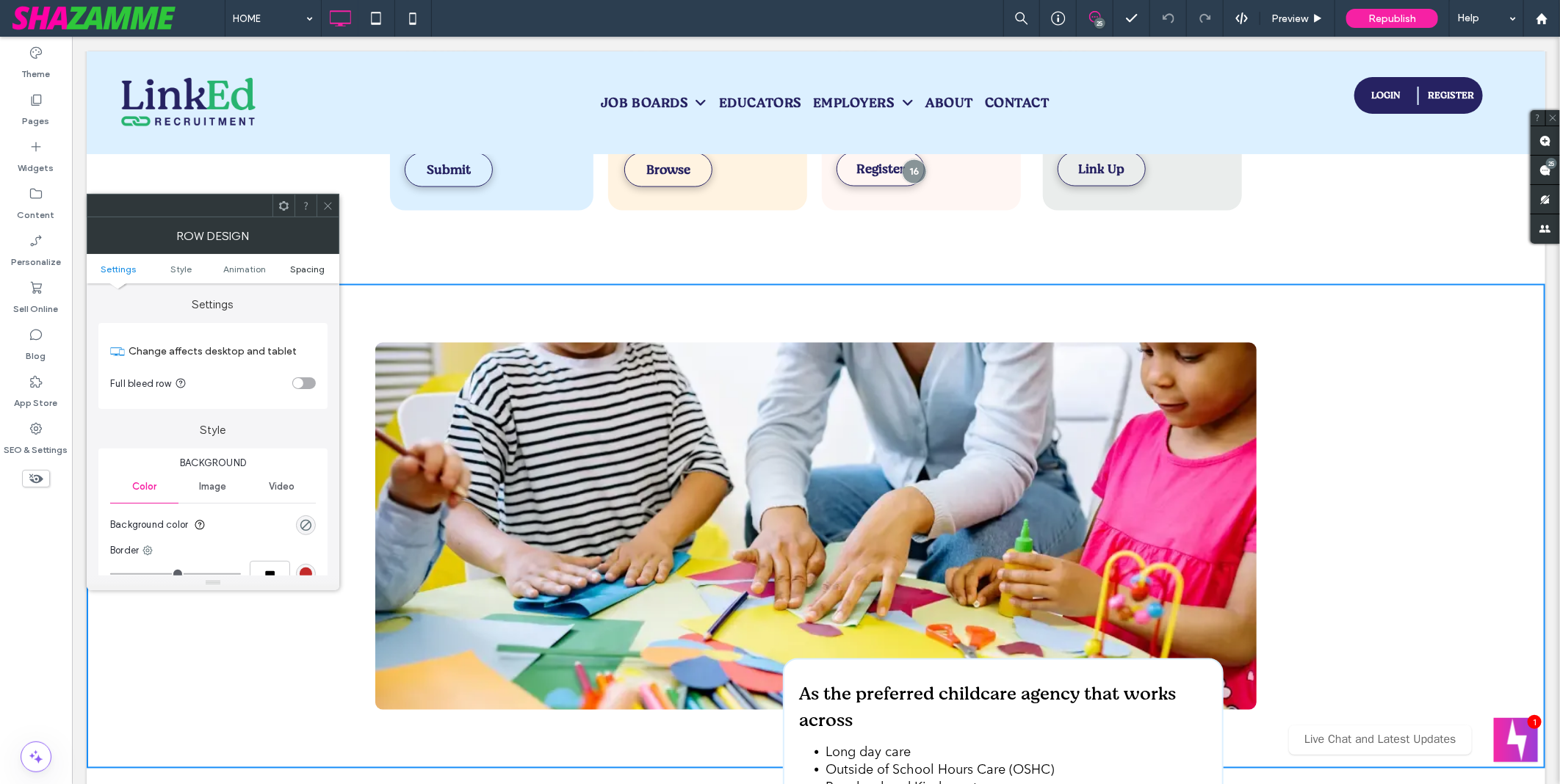 click on "Spacing" at bounding box center (307, 269) 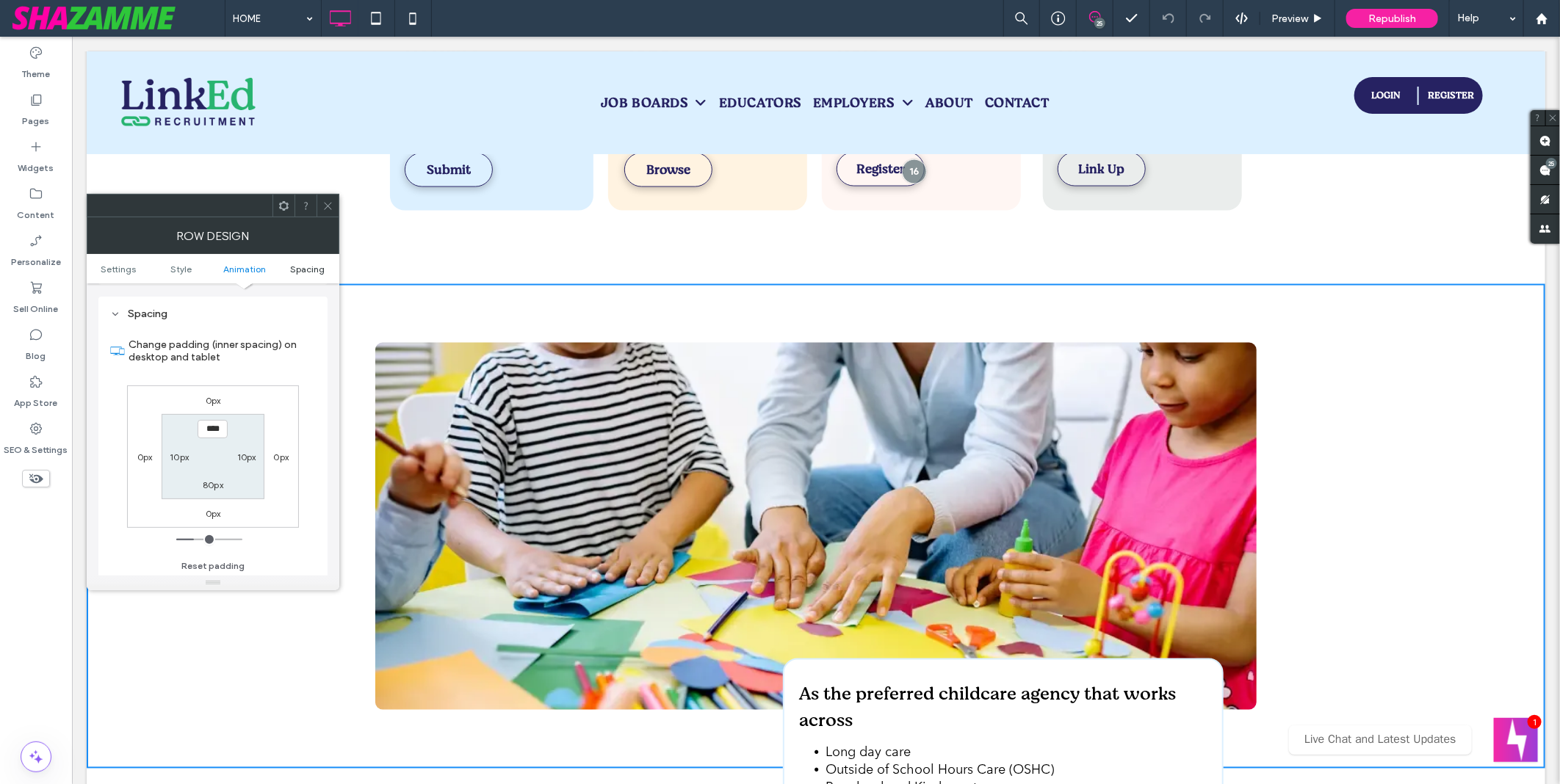 scroll, scrollTop: 414, scrollLeft: 0, axis: vertical 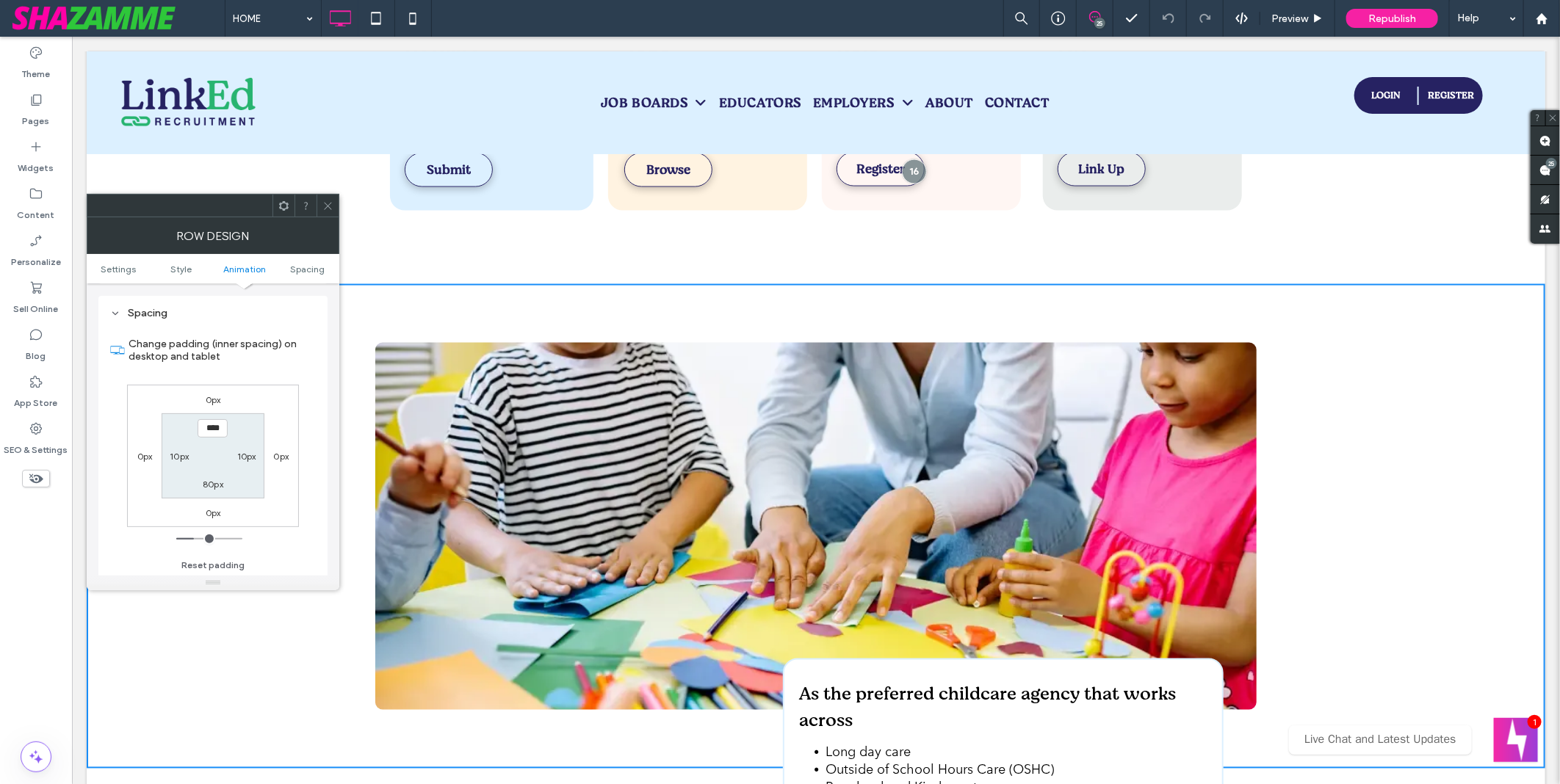 click 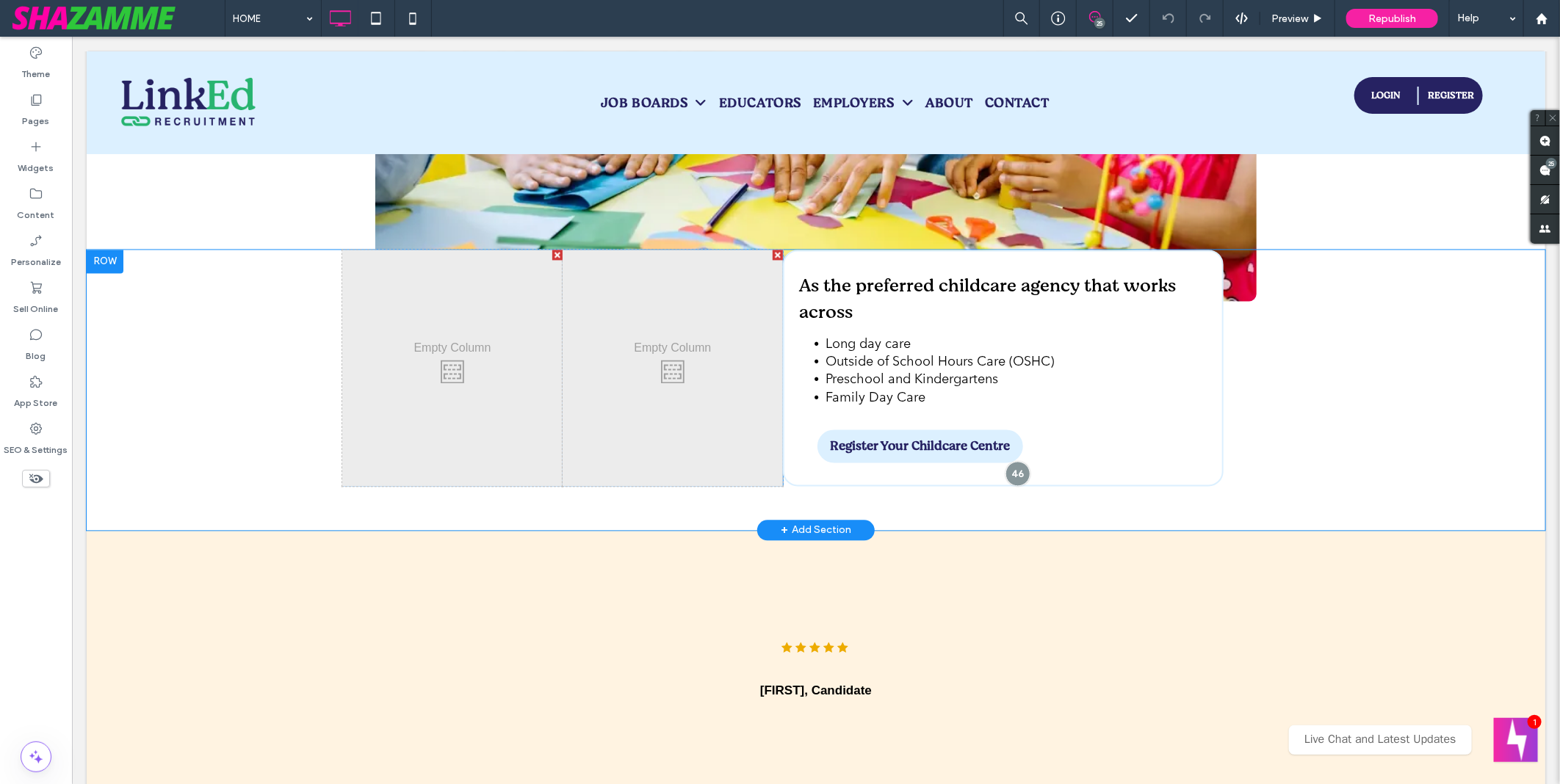 scroll, scrollTop: 1468, scrollLeft: 0, axis: vertical 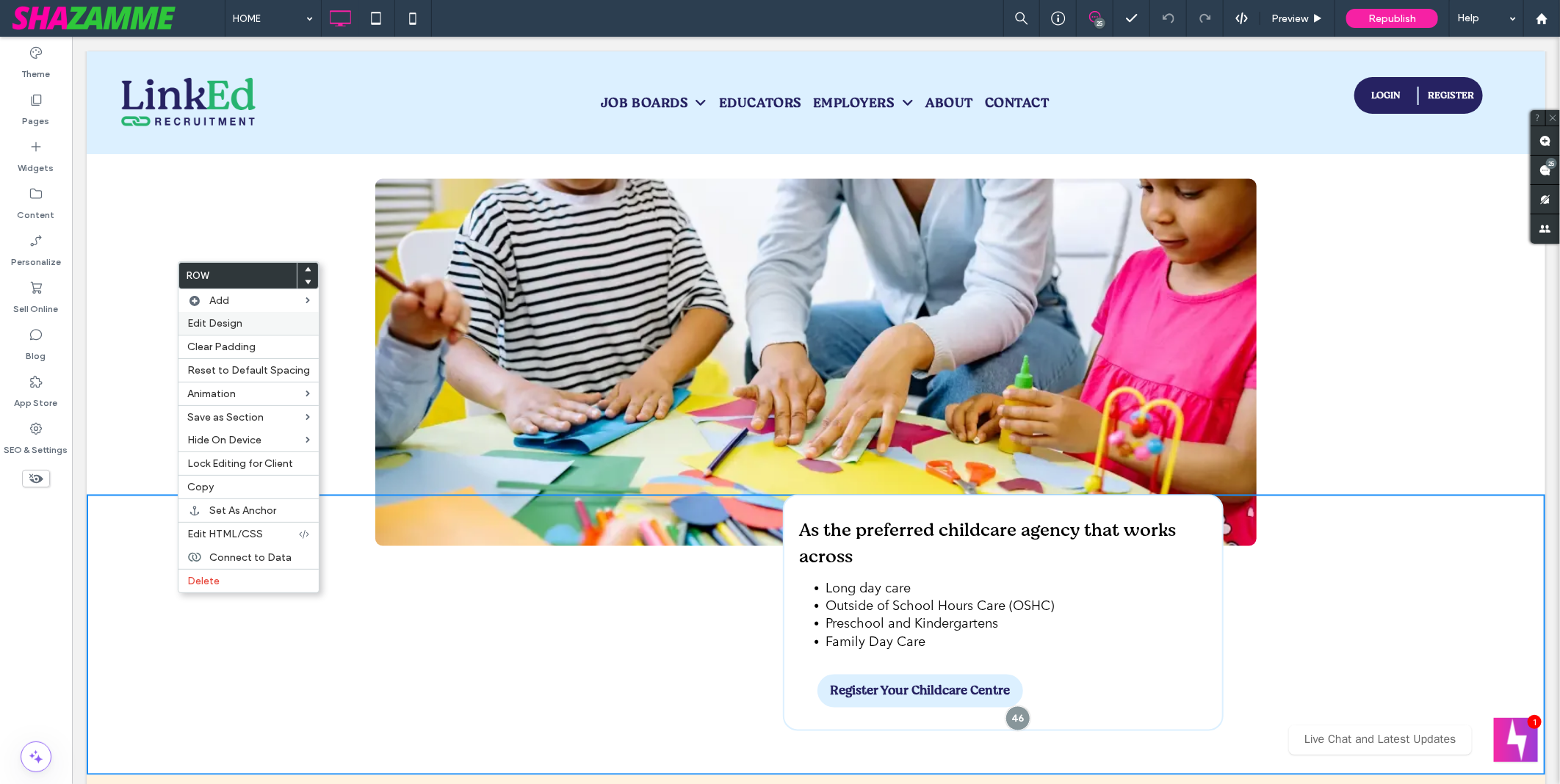 click on "Edit Design" at bounding box center (248, 323) 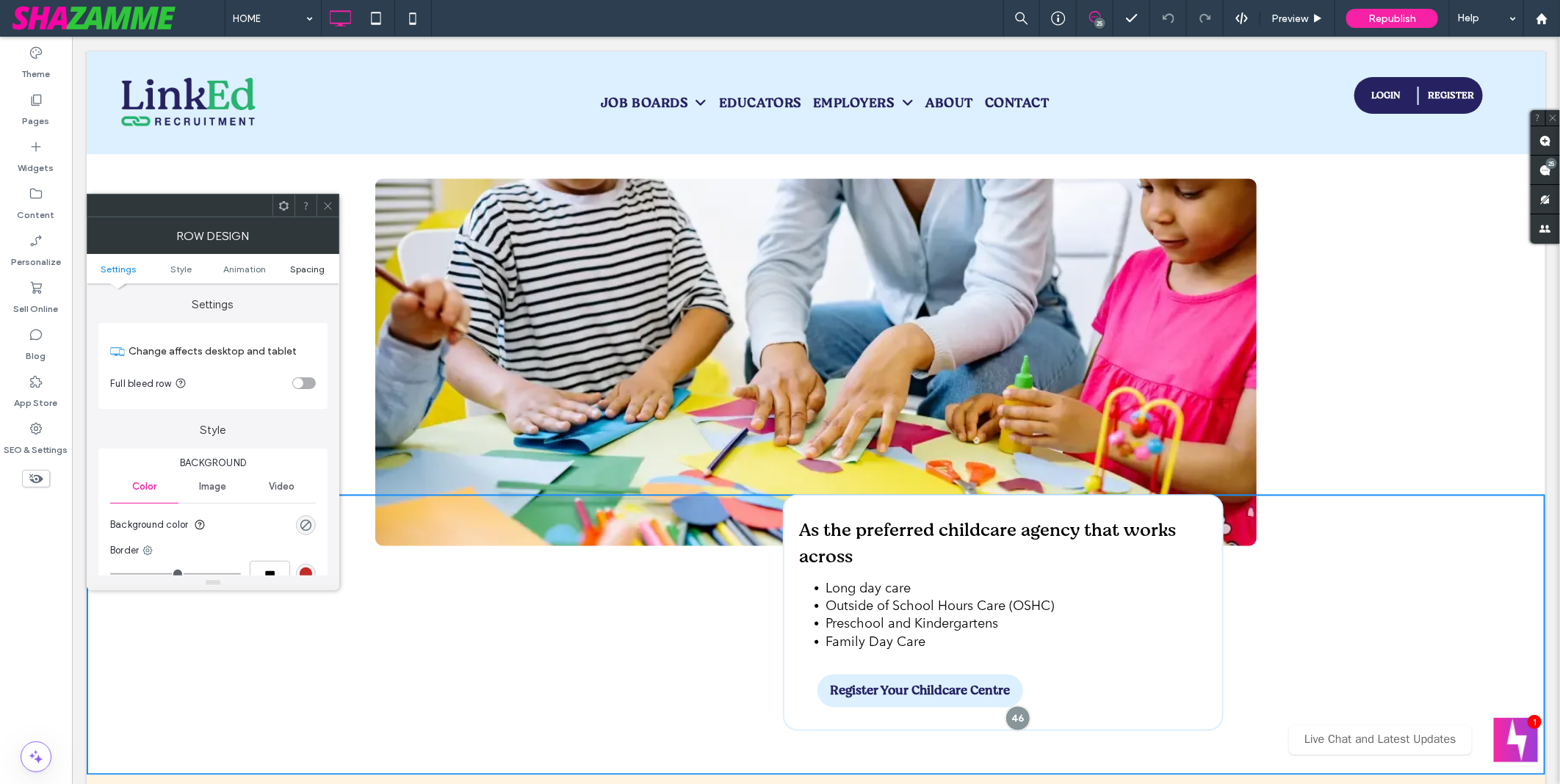 click on "Spacing" at bounding box center [307, 269] 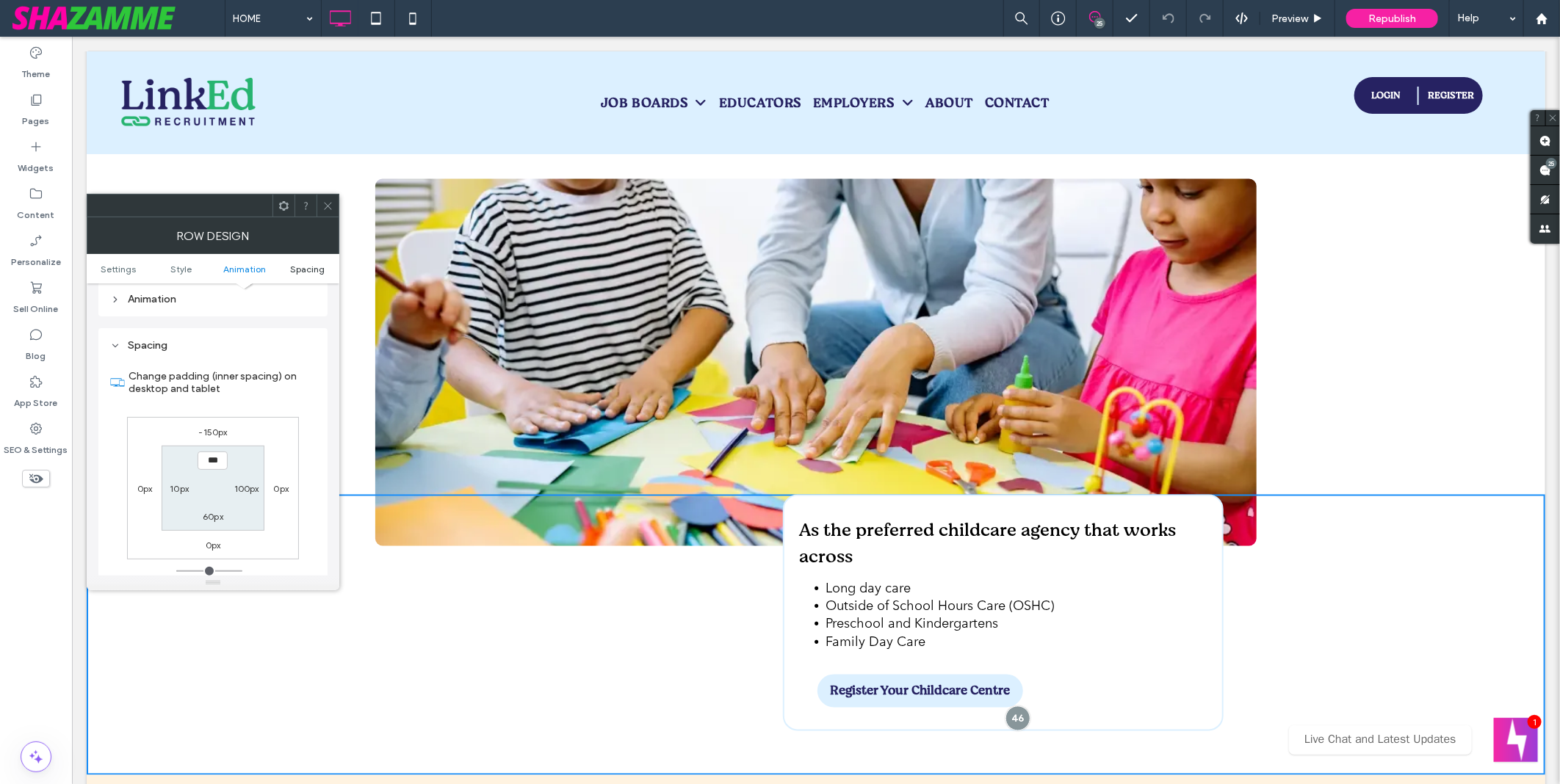 scroll, scrollTop: 414, scrollLeft: 0, axis: vertical 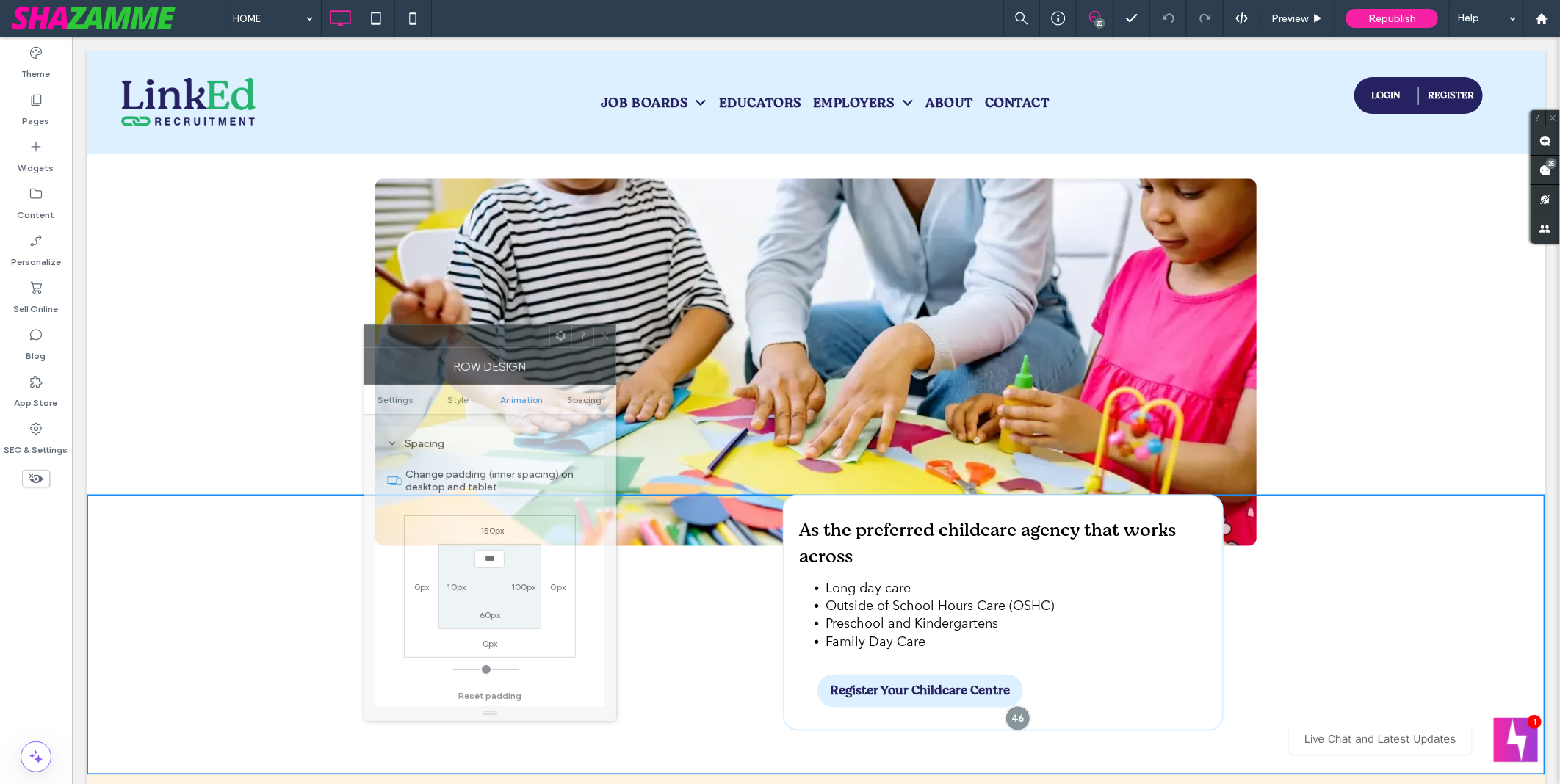 drag, startPoint x: 238, startPoint y: 213, endPoint x: 515, endPoint y: 344, distance: 306.41475 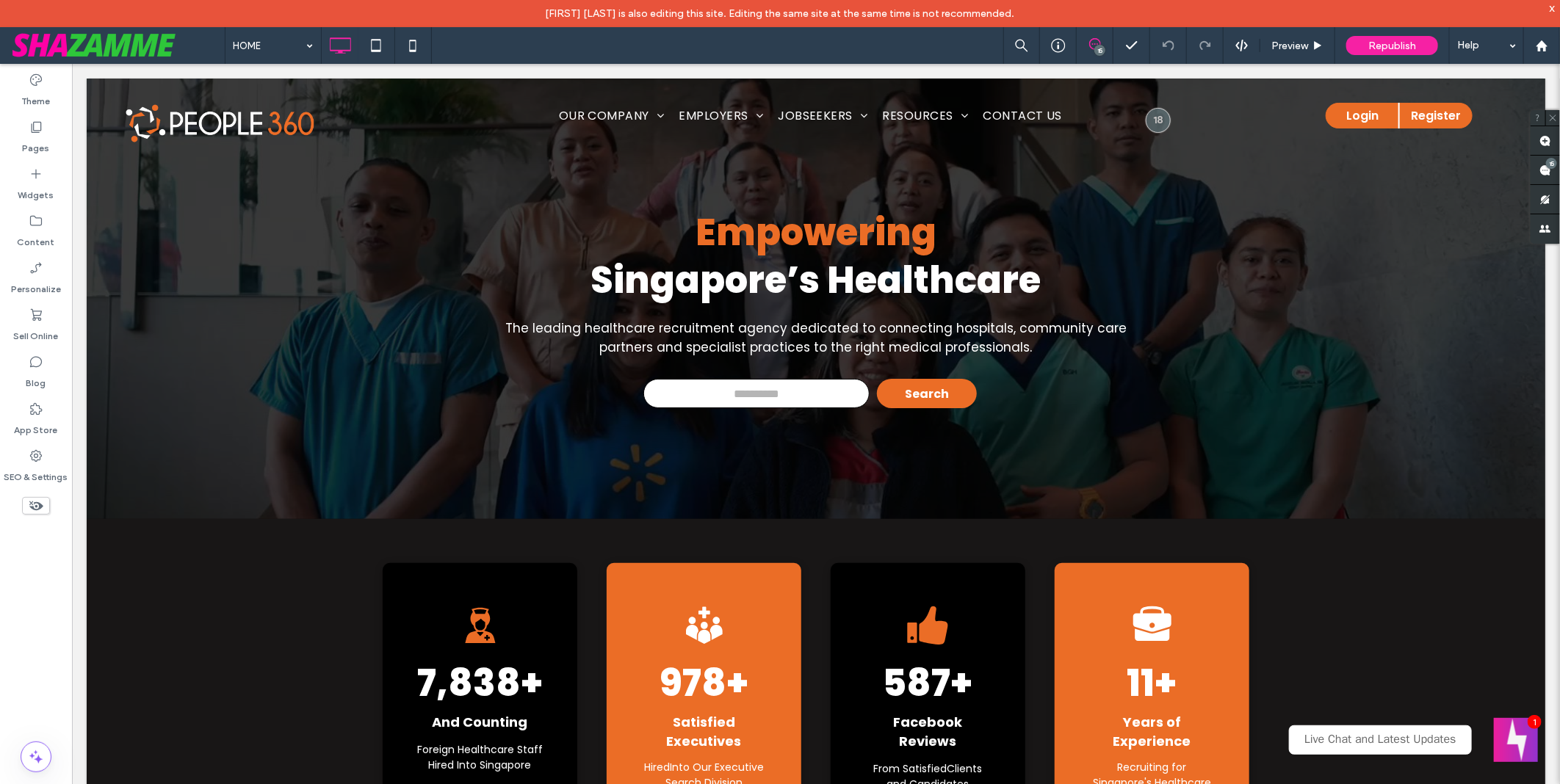 scroll, scrollTop: 0, scrollLeft: 0, axis: both 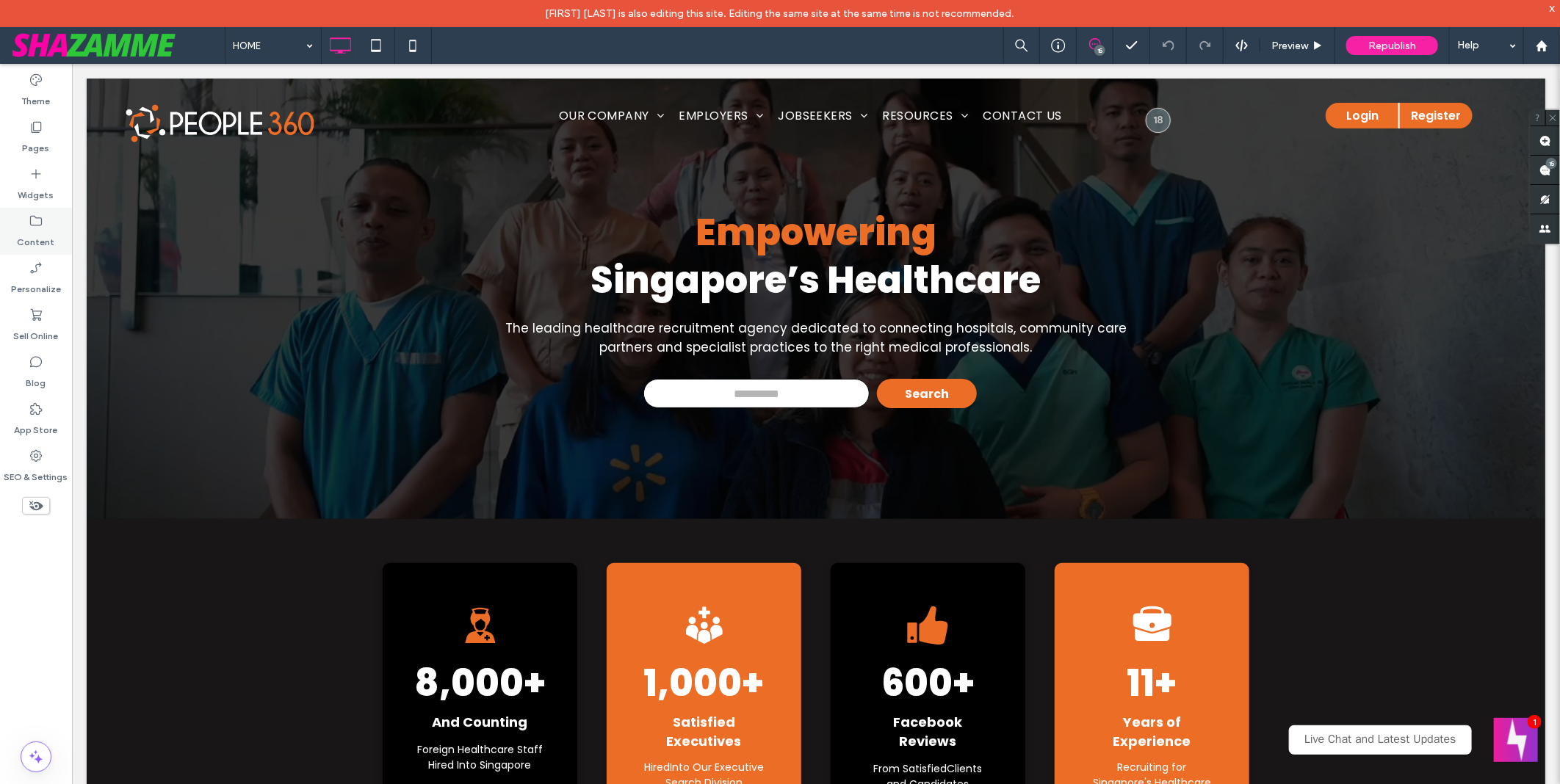 click on "Content" at bounding box center [36, 239] 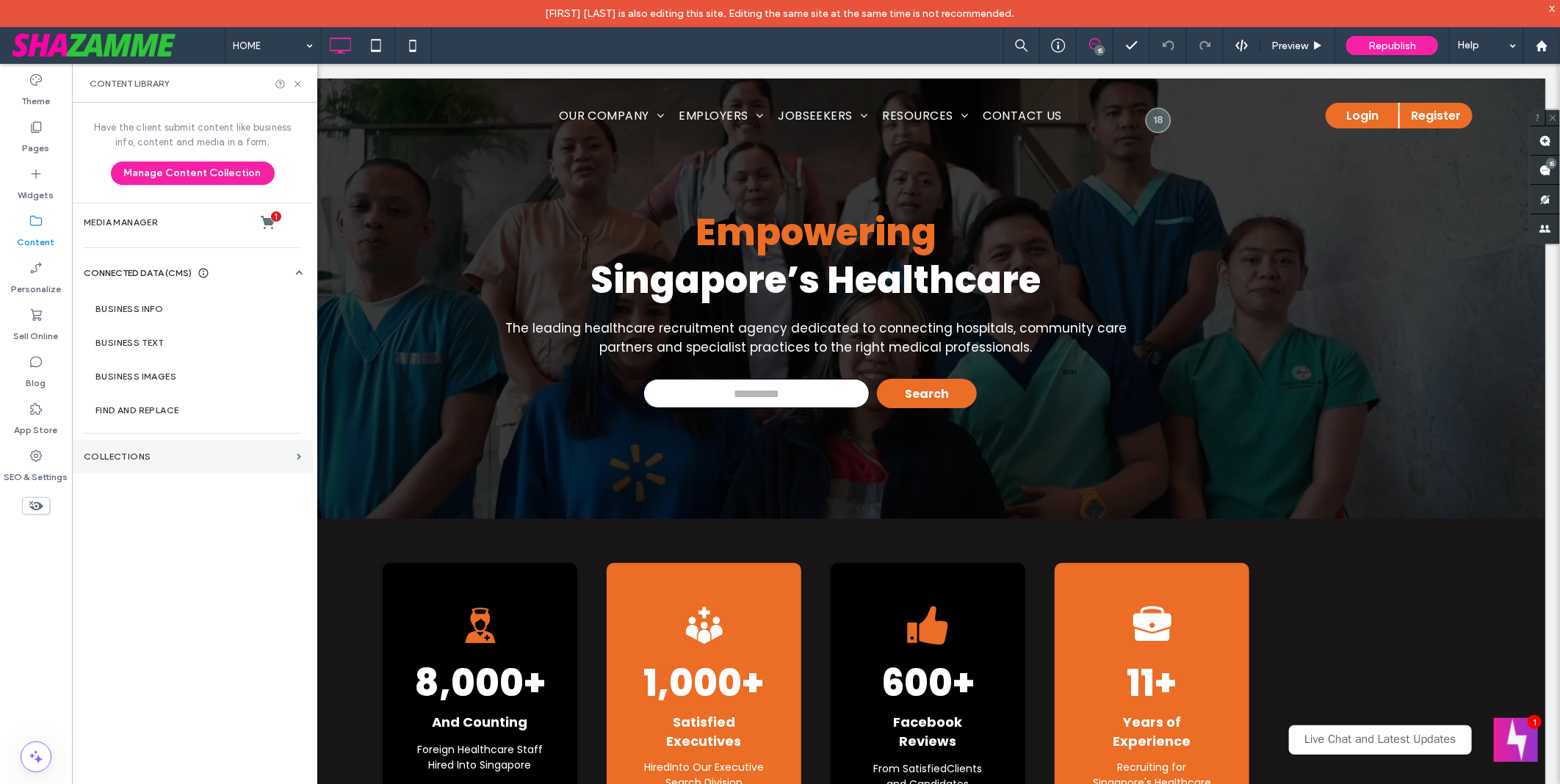 click on "Collections" at bounding box center (192, 457) 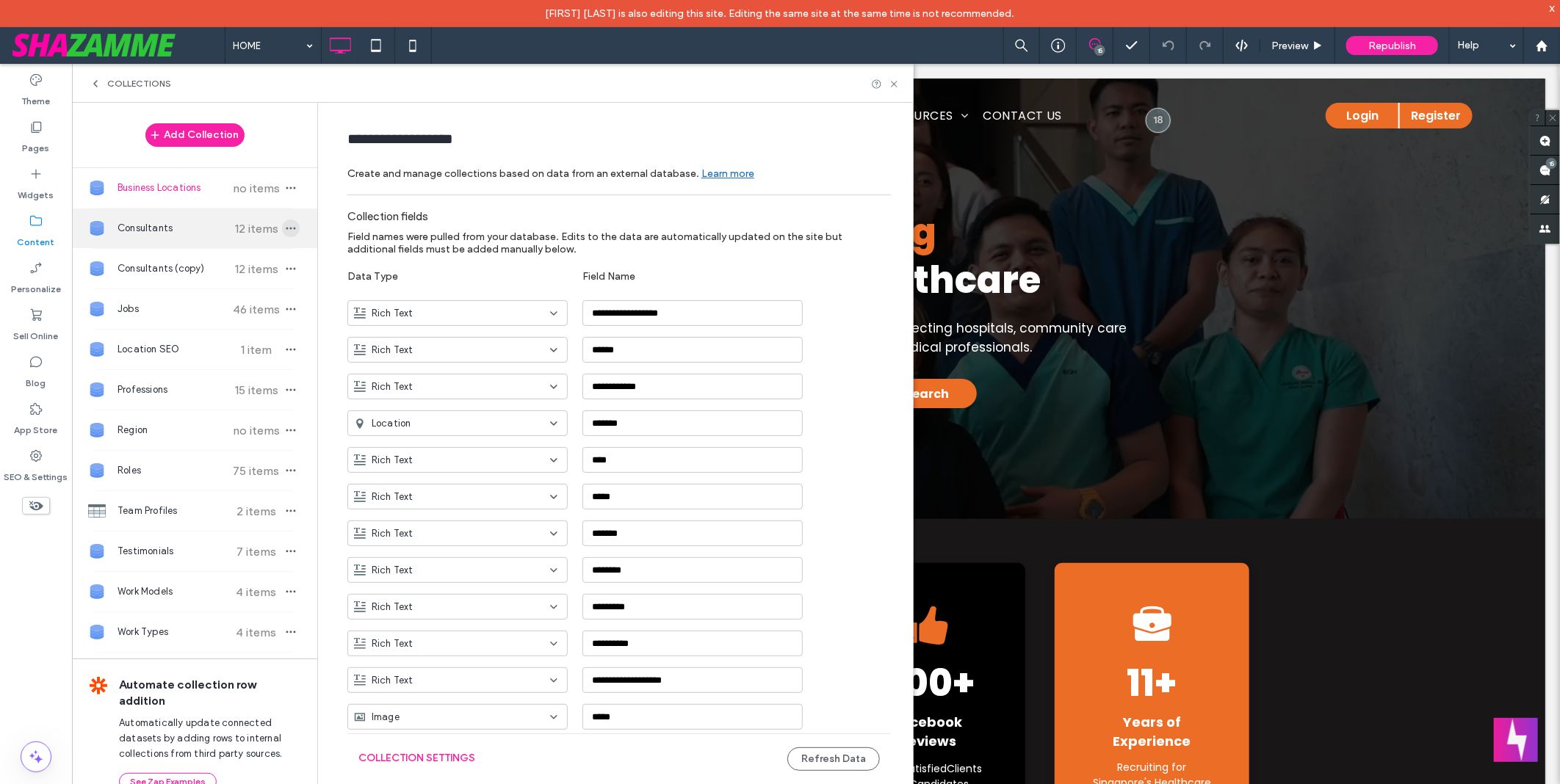 click 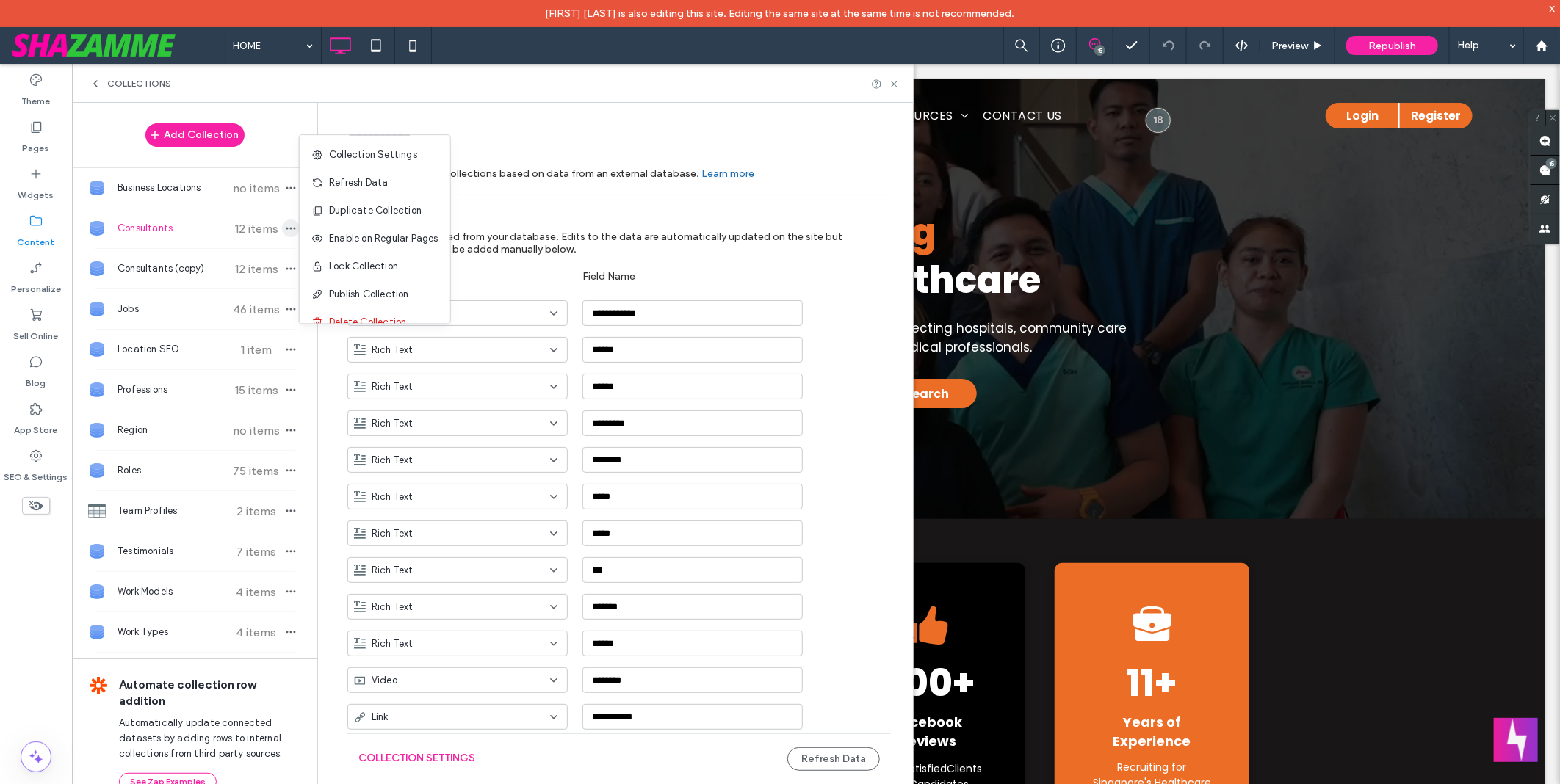 type on "**********" 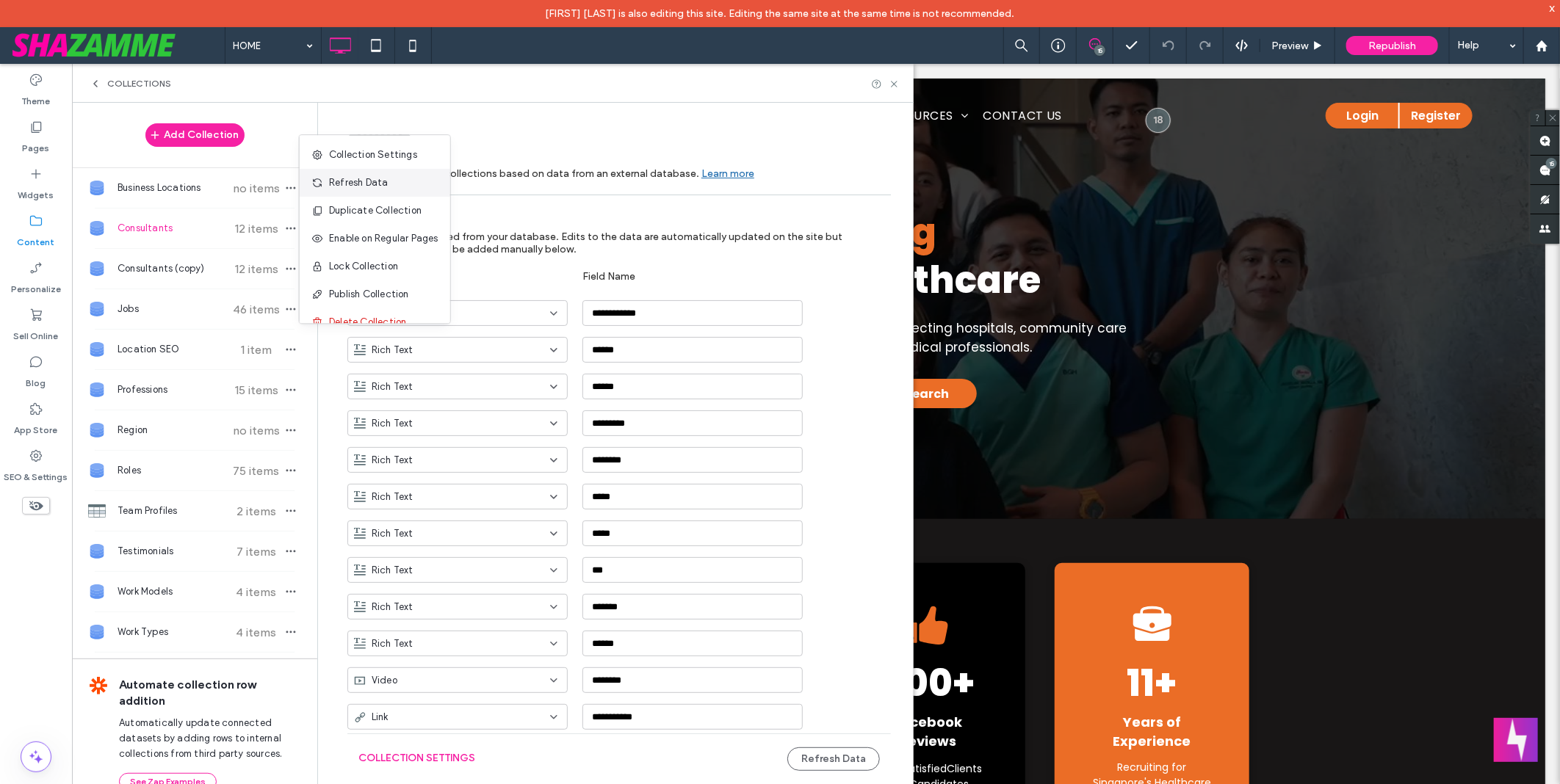 click on "Refresh Data" at bounding box center [358, 183] 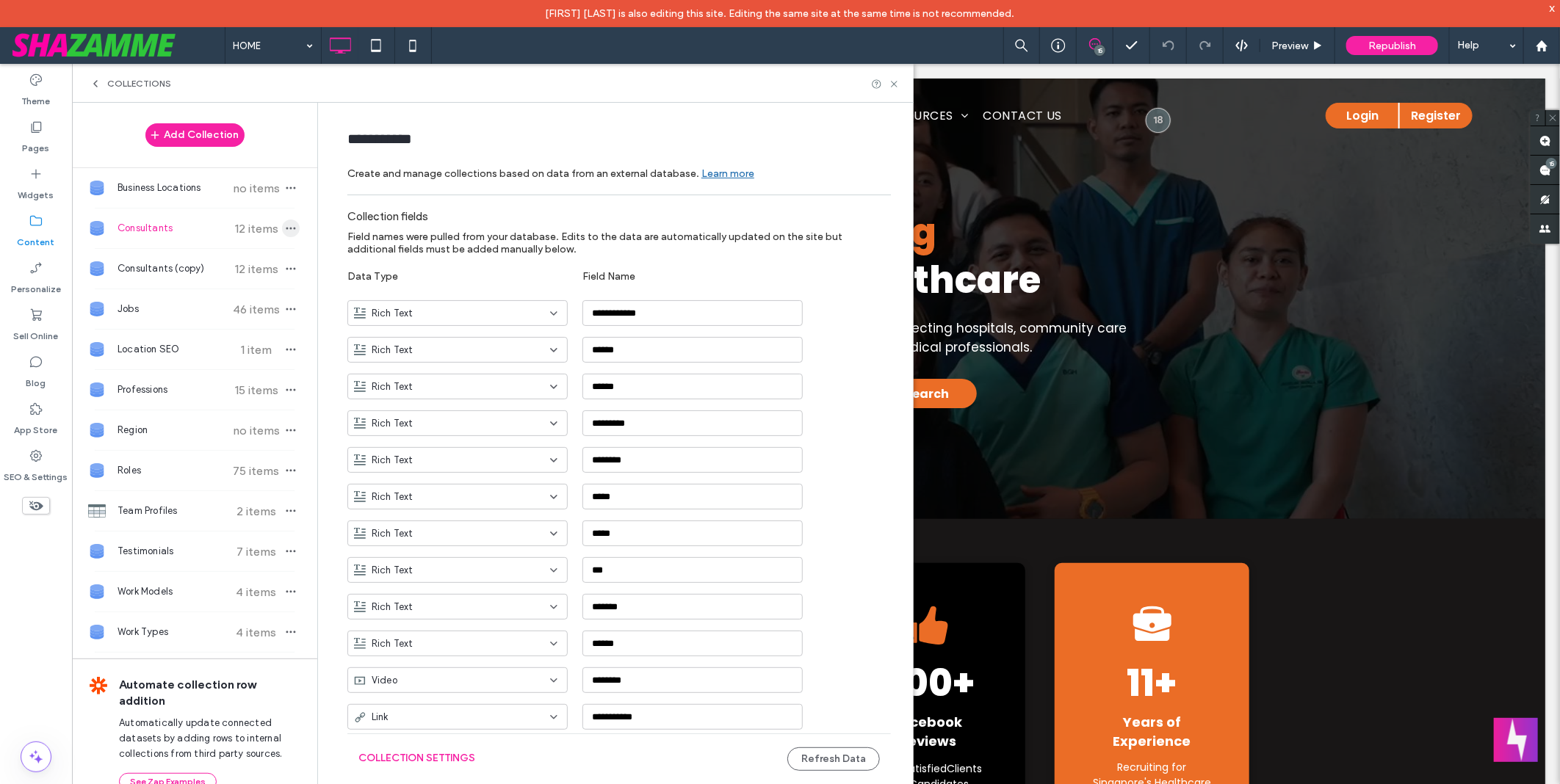 click 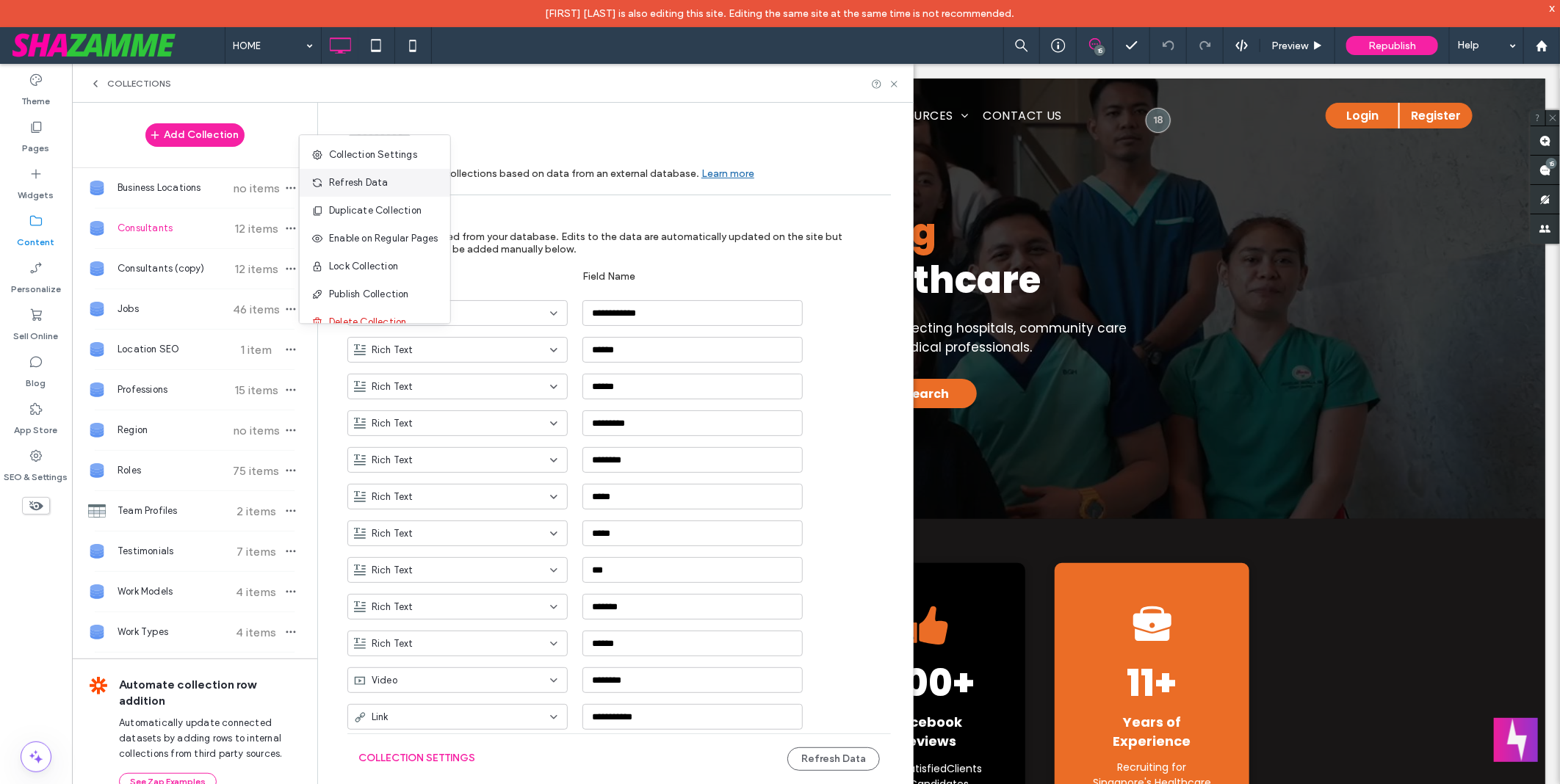 click on "Refresh Data" at bounding box center [375, 183] 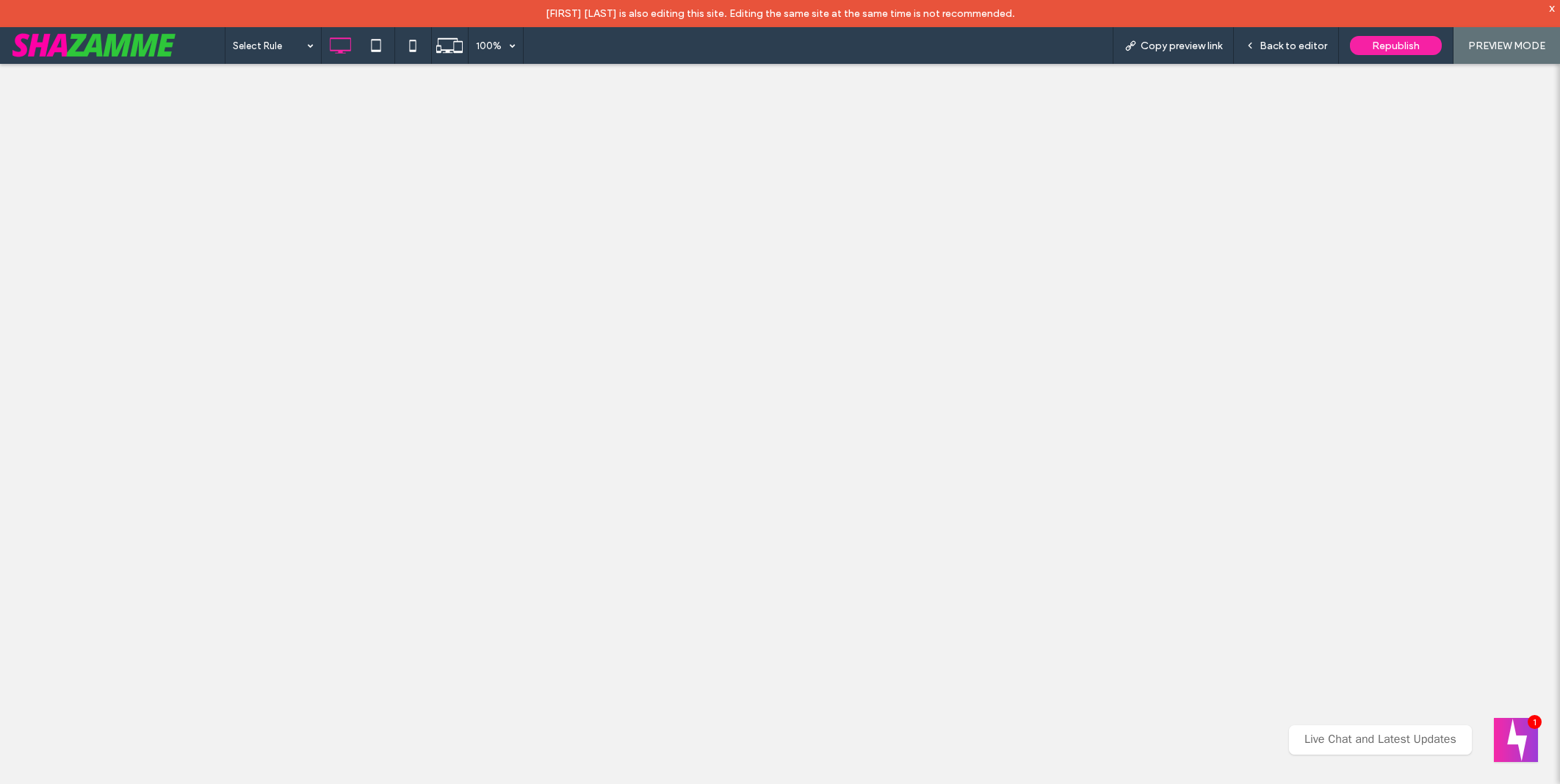 scroll, scrollTop: 0, scrollLeft: 0, axis: both 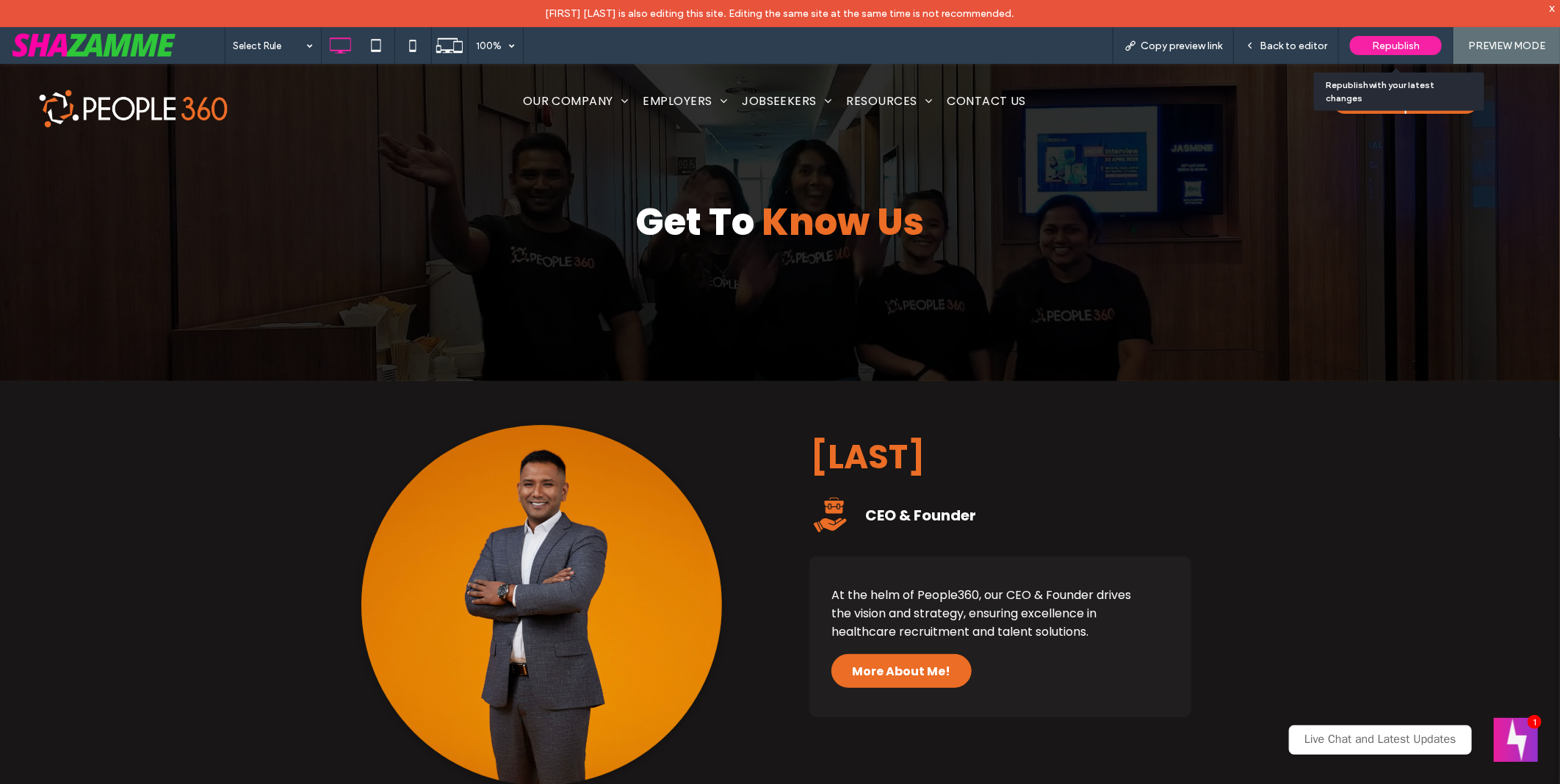 click on "Republish" at bounding box center [1395, 46] 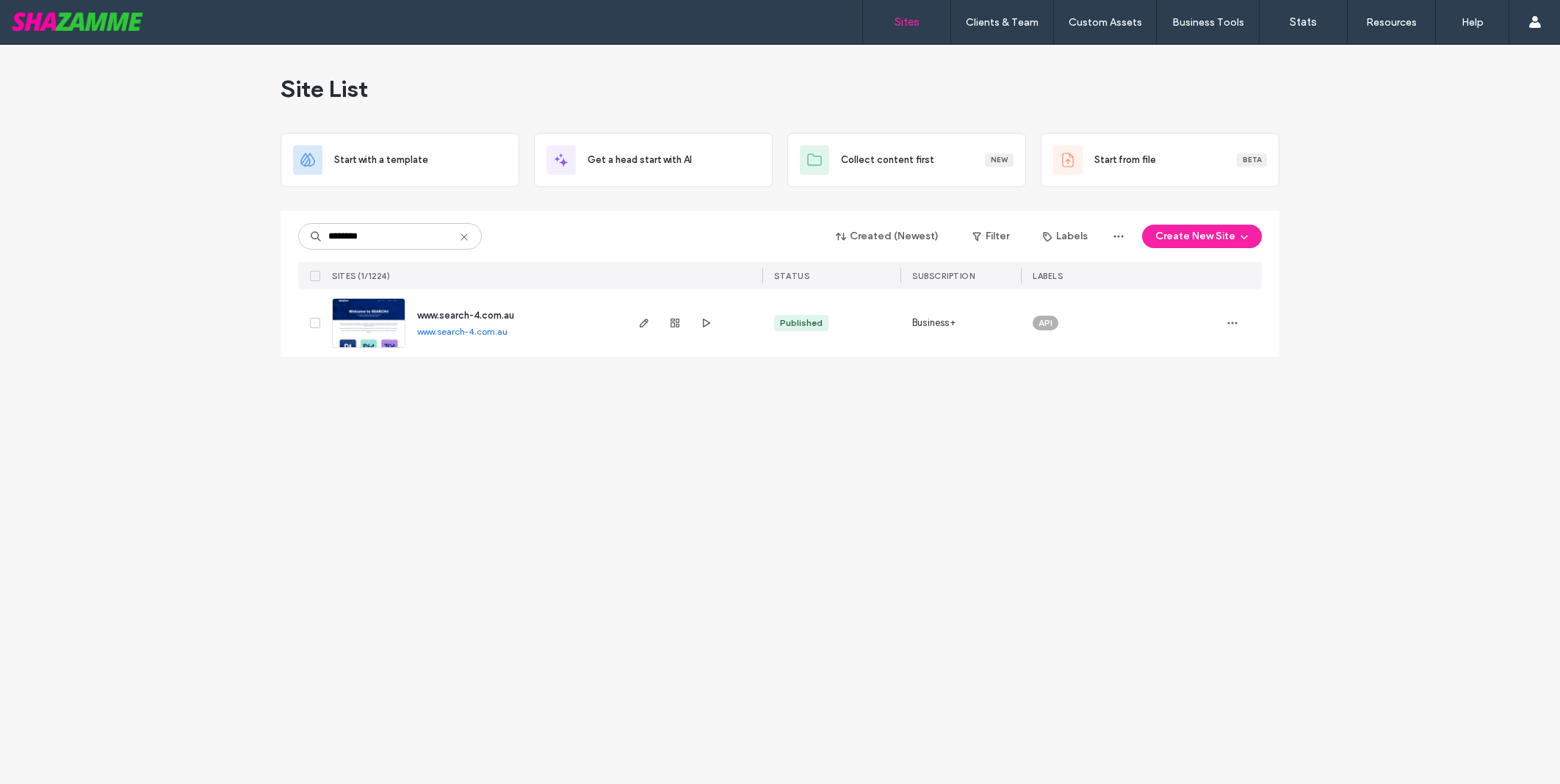 scroll, scrollTop: 0, scrollLeft: 0, axis: both 